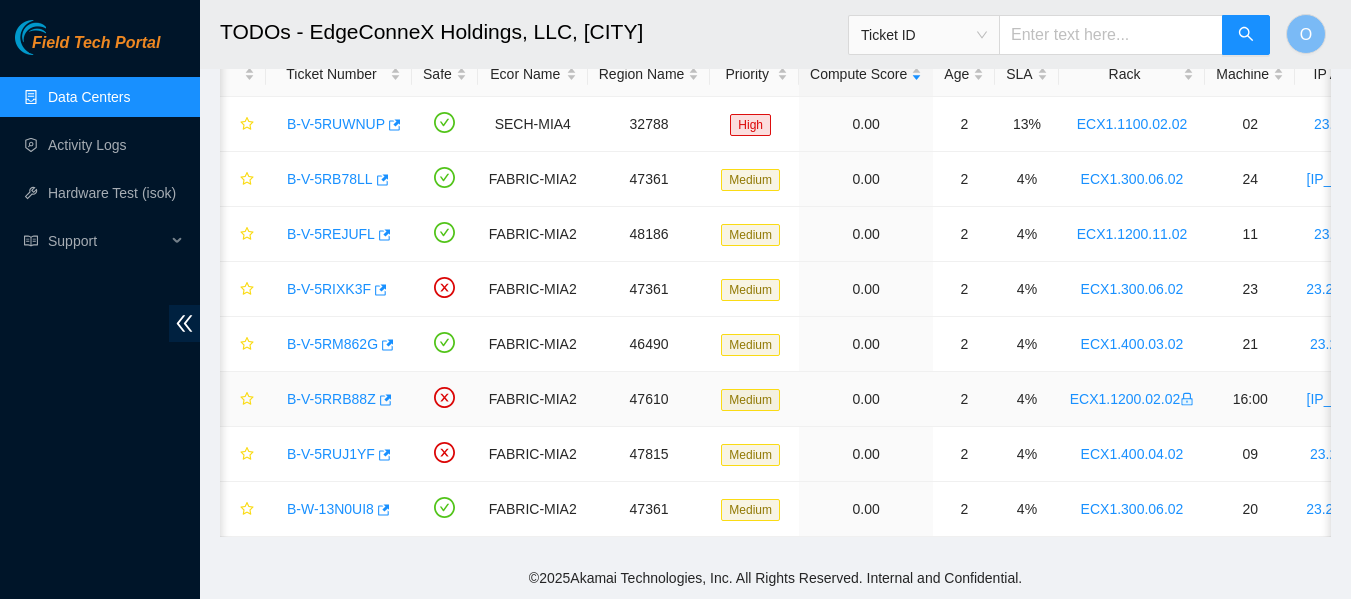 scroll, scrollTop: 133, scrollLeft: 0, axis: vertical 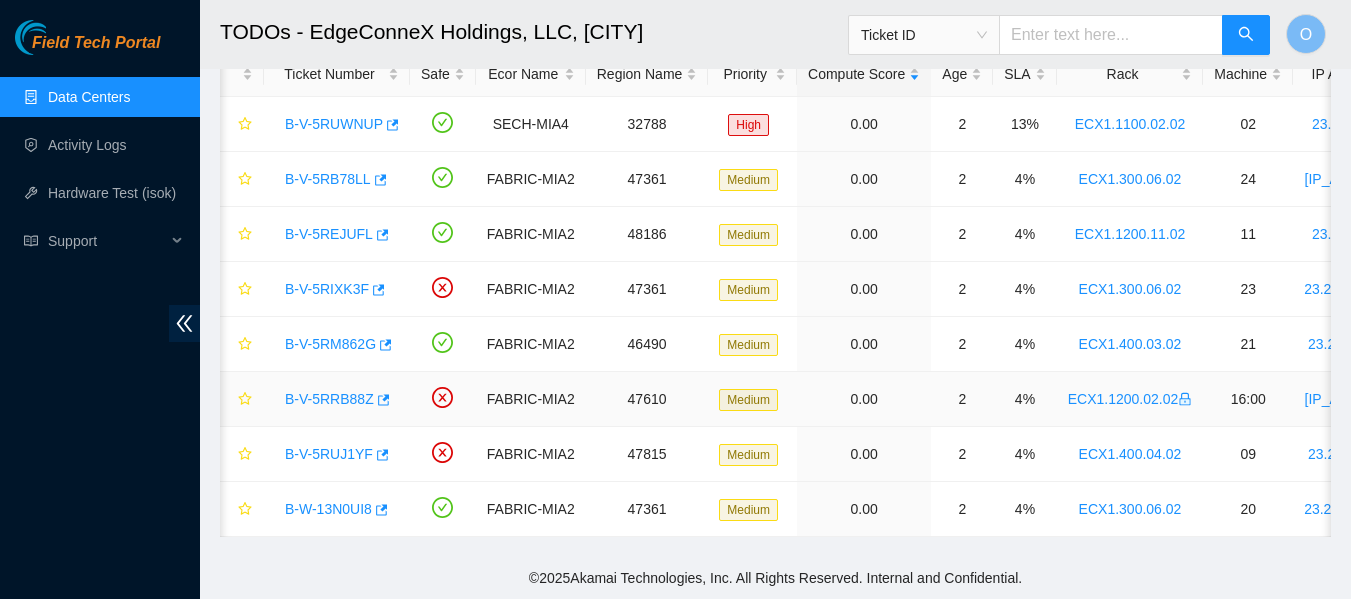 click on "B-V-5RRB88Z" at bounding box center [329, 399] 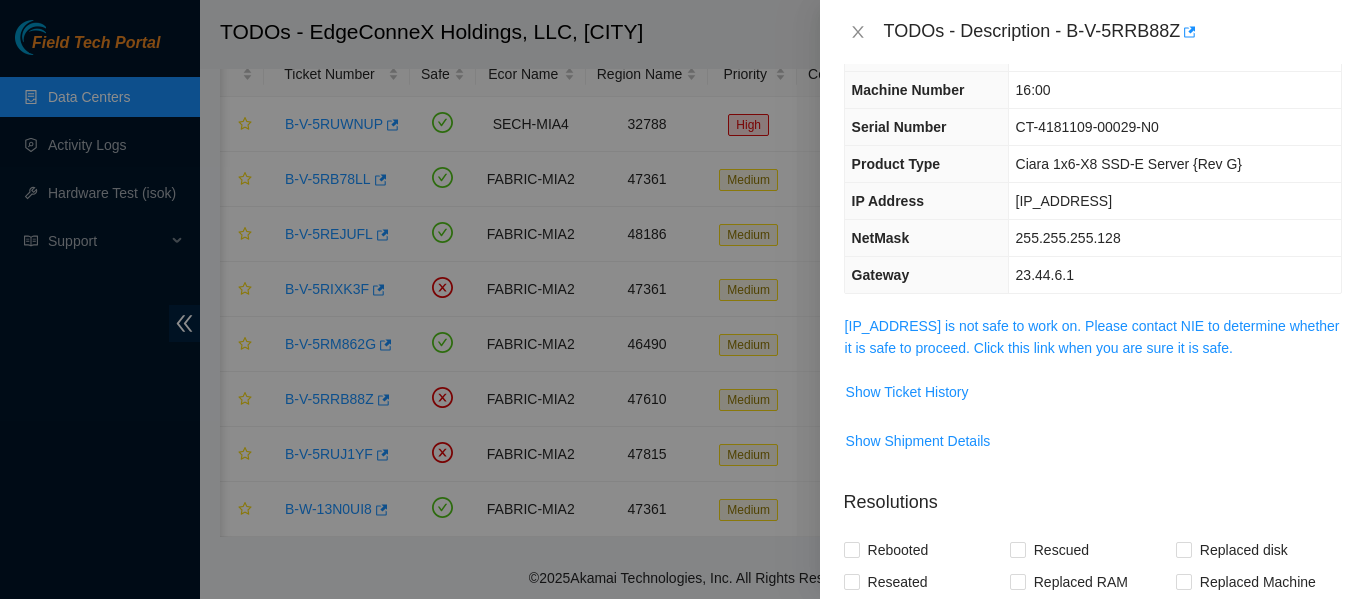 scroll, scrollTop: 90, scrollLeft: 0, axis: vertical 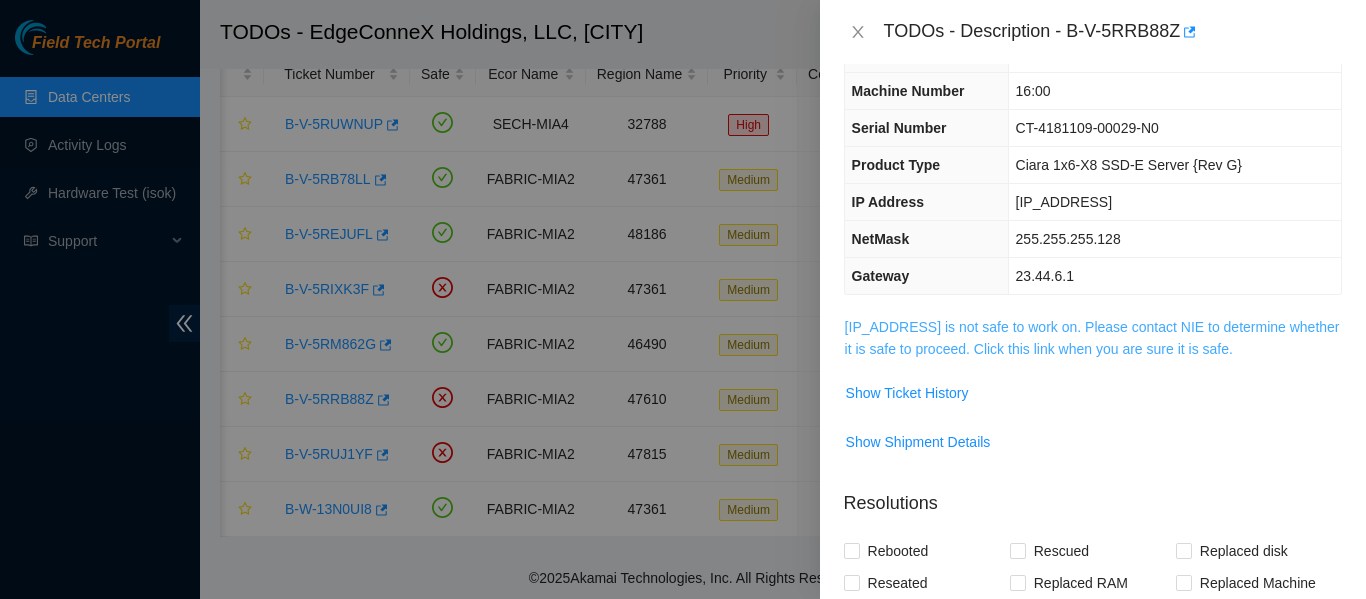 click on "[IP_ADDRESS] is not safe to work on. Please contact NIE to determine whether it is safe to proceed. Click this link when you are sure it is safe." at bounding box center (1092, 338) 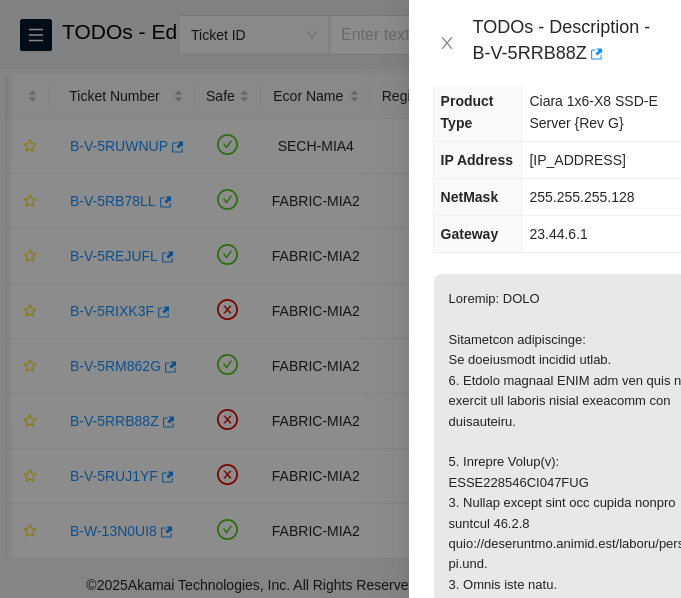 scroll, scrollTop: 462, scrollLeft: 0, axis: vertical 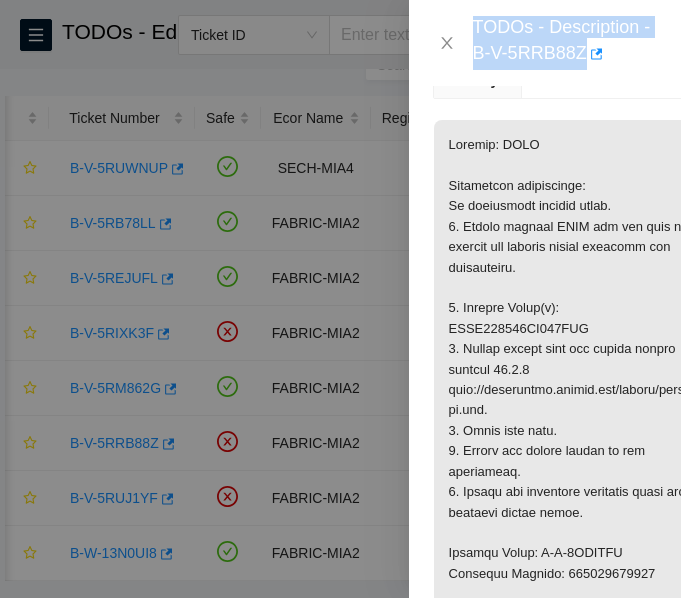 drag, startPoint x: 462, startPoint y: 54, endPoint x: 579, endPoint y: 55, distance: 117.00427 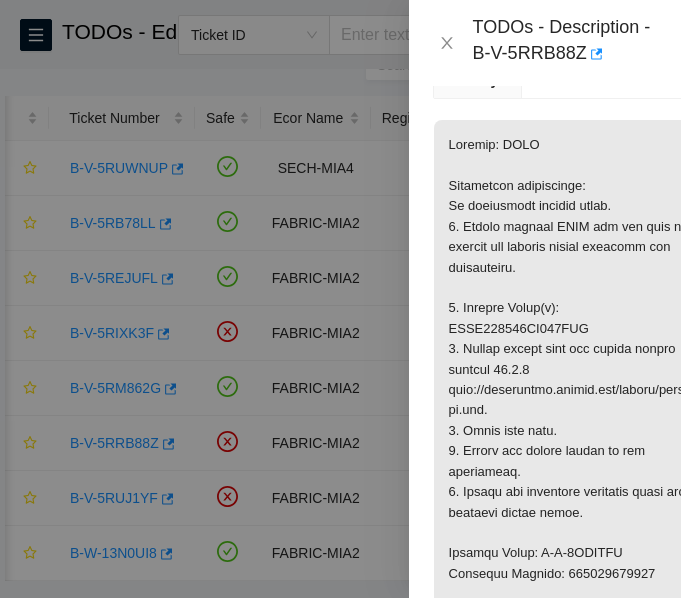click on "TODOs - Description - B-V-5RRB88Z" at bounding box center [545, 43] 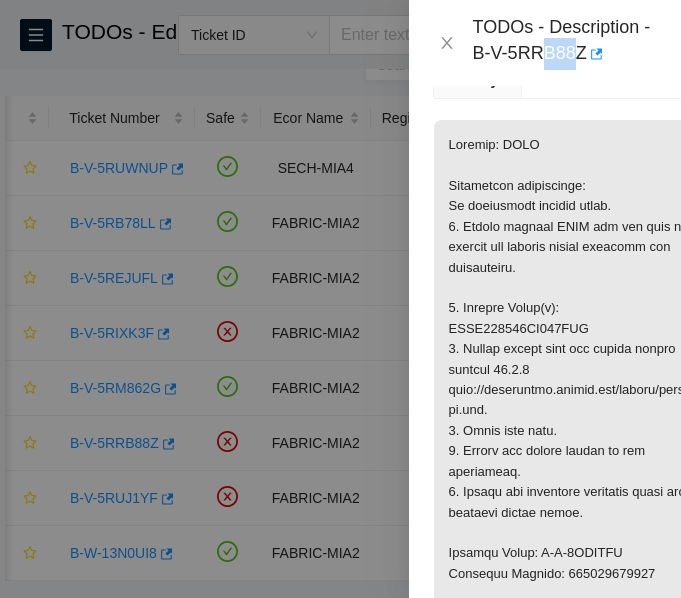 drag, startPoint x: 578, startPoint y: 51, endPoint x: 547, endPoint y: 51, distance: 31 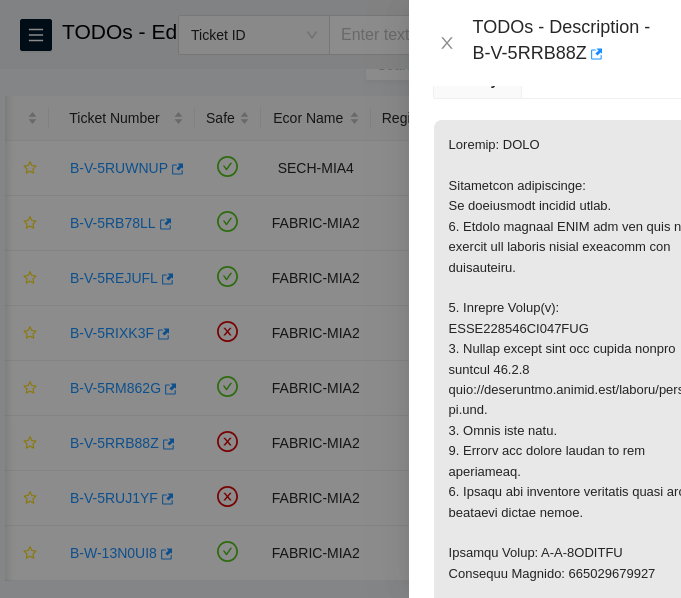 click on "23.44.6.1" at bounding box center (613, 80) 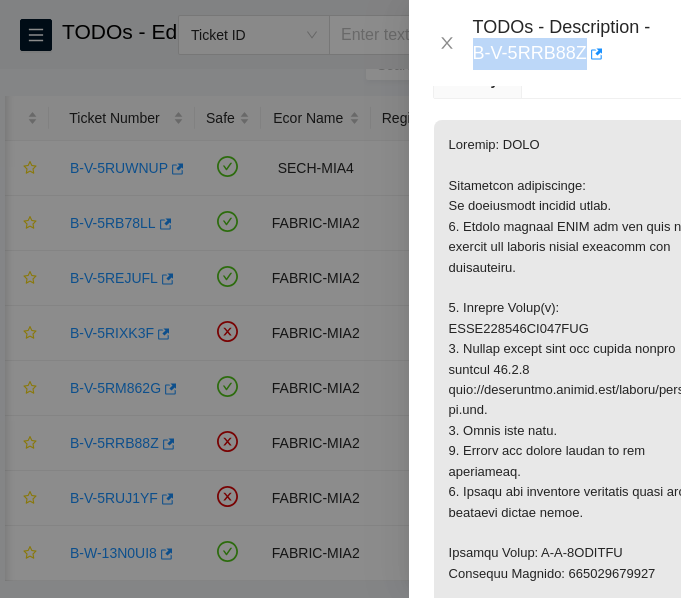 drag, startPoint x: 579, startPoint y: 52, endPoint x: 475, endPoint y: 52, distance: 104 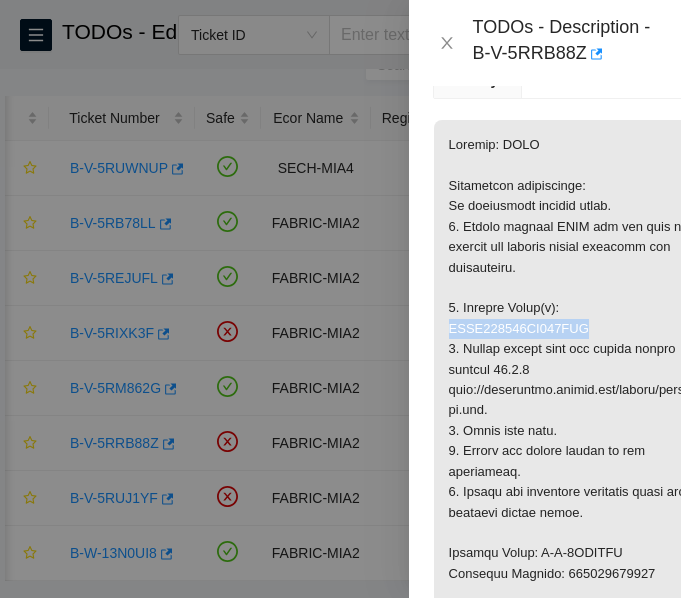 click at bounding box center (569, 768) 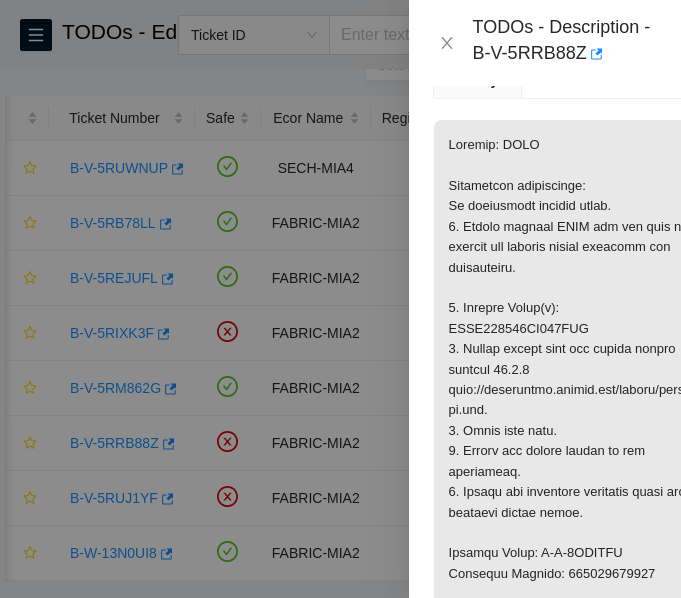 click at bounding box center [569, 768] 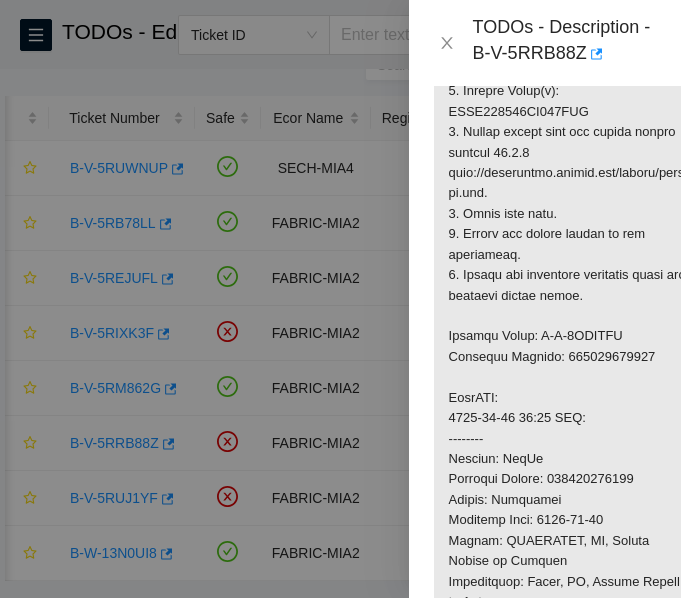 scroll, scrollTop: 692, scrollLeft: 0, axis: vertical 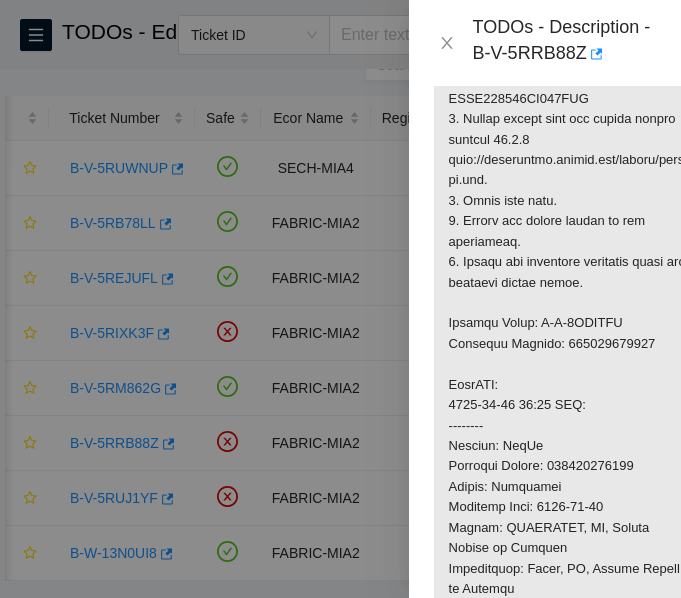click at bounding box center [569, 538] 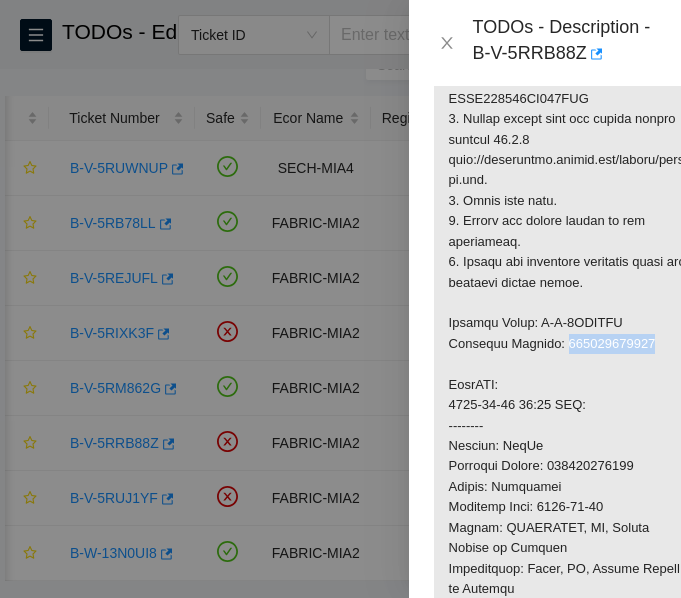 click at bounding box center (569, 538) 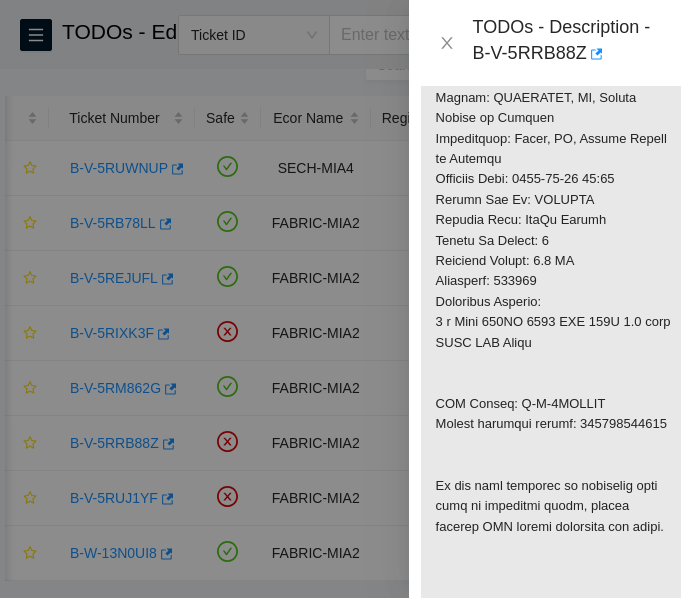 scroll, scrollTop: 1123, scrollLeft: 13, axis: both 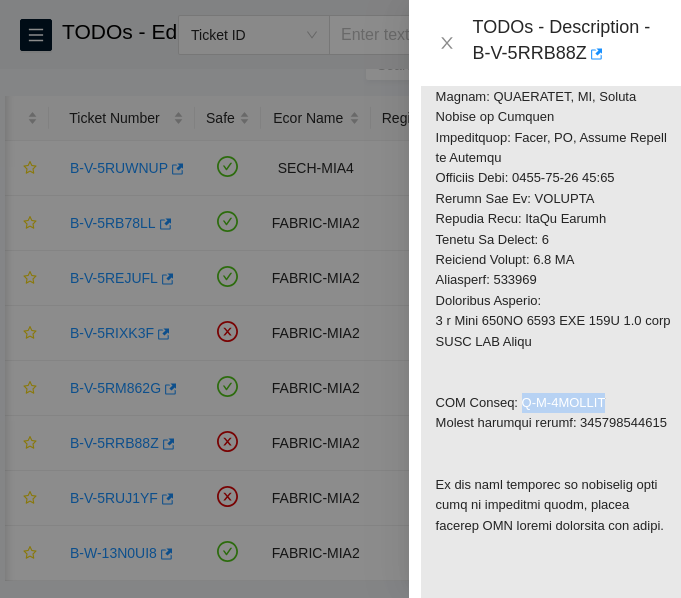 drag, startPoint x: 514, startPoint y: 403, endPoint x: 588, endPoint y: 395, distance: 74.431175 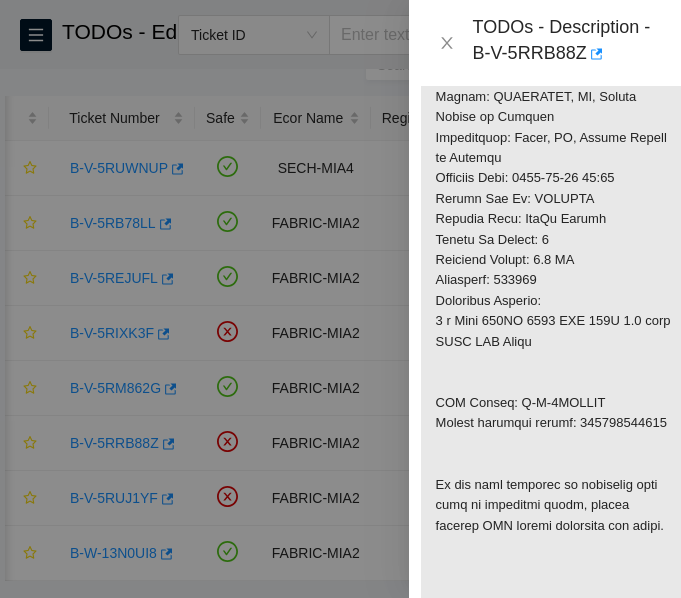 click at bounding box center (556, 107) 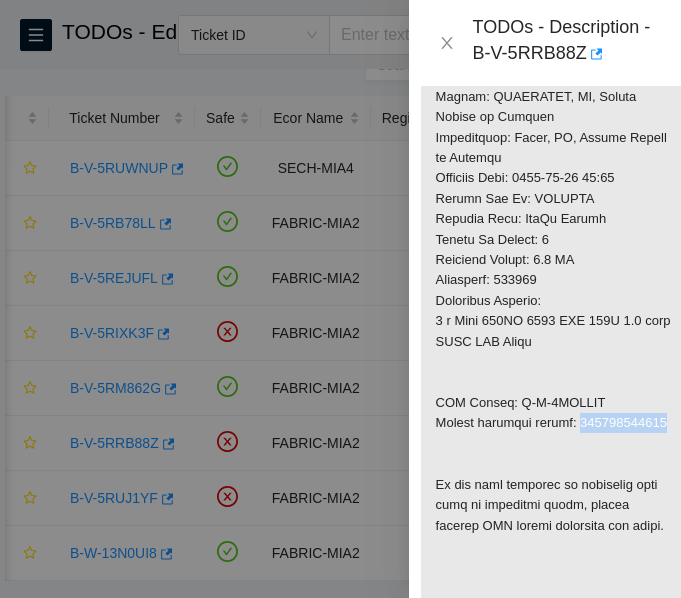 click at bounding box center [556, 107] 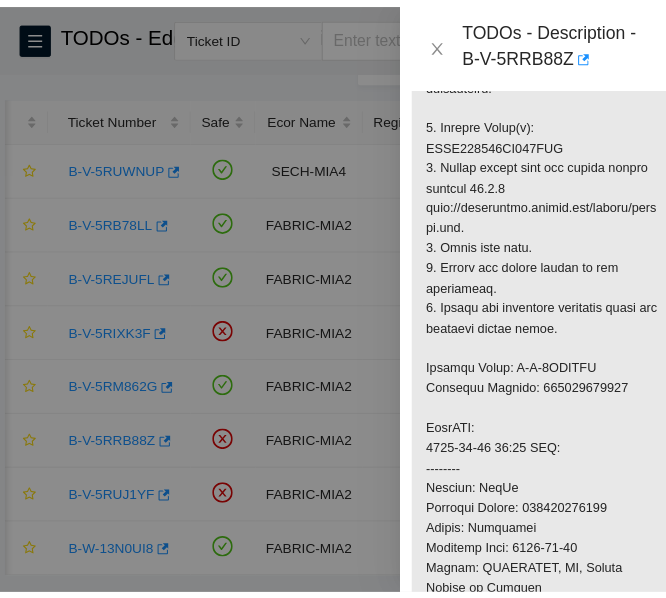 scroll, scrollTop: 695, scrollLeft: 13, axis: both 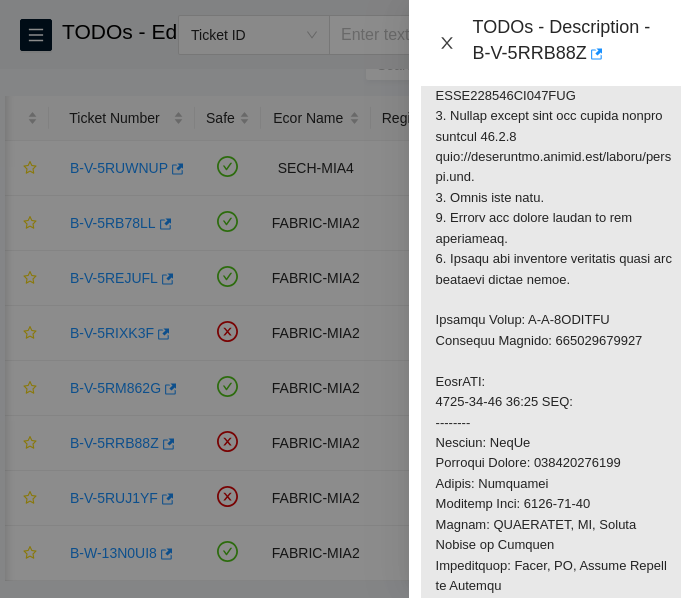 click 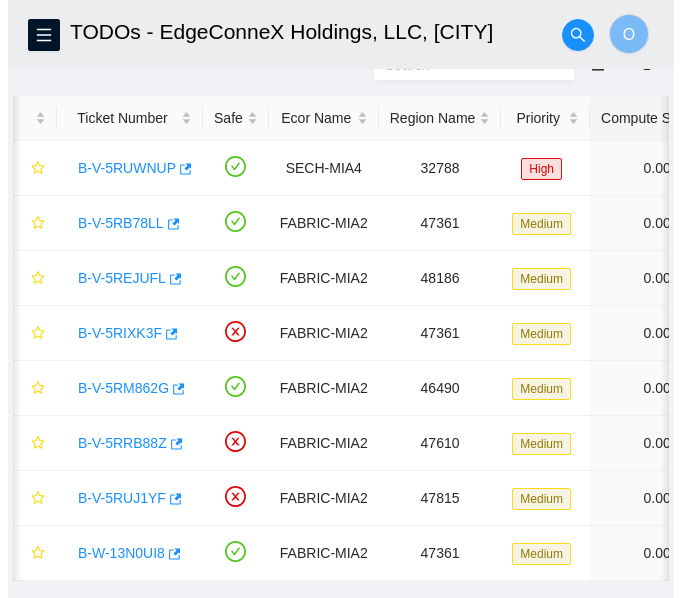 scroll, scrollTop: 671, scrollLeft: 13, axis: both 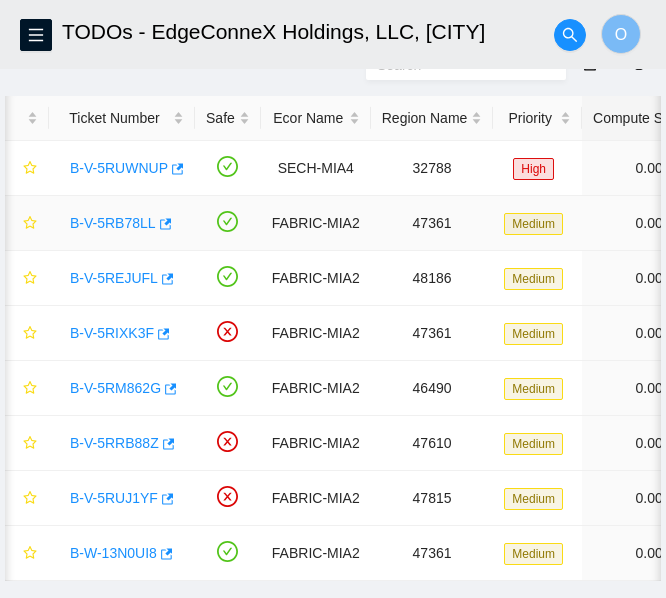click on "B-V-5RB78LL" at bounding box center (113, 223) 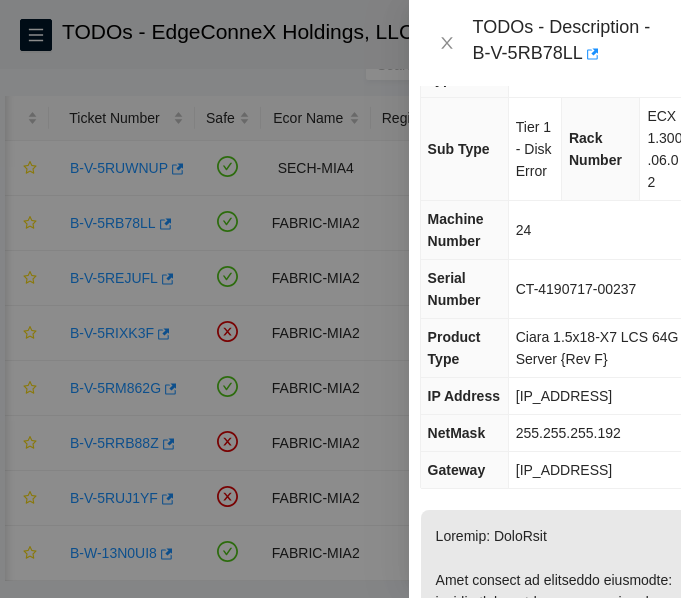 scroll, scrollTop: 0, scrollLeft: 13, axis: horizontal 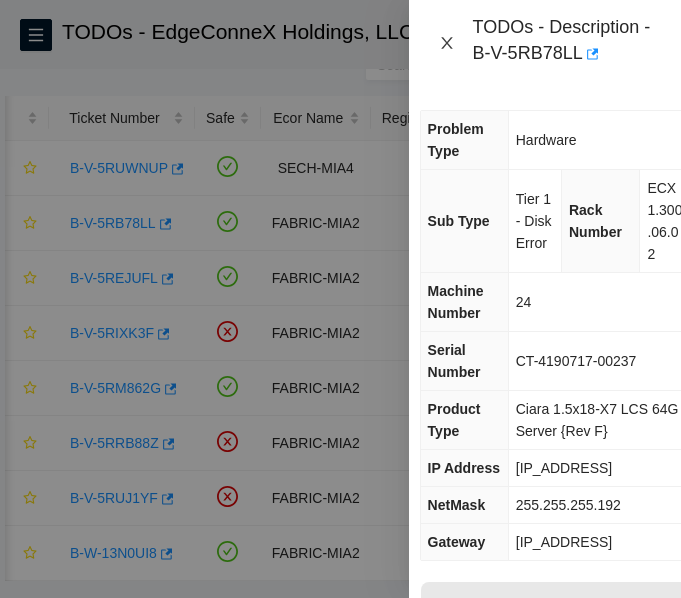 click 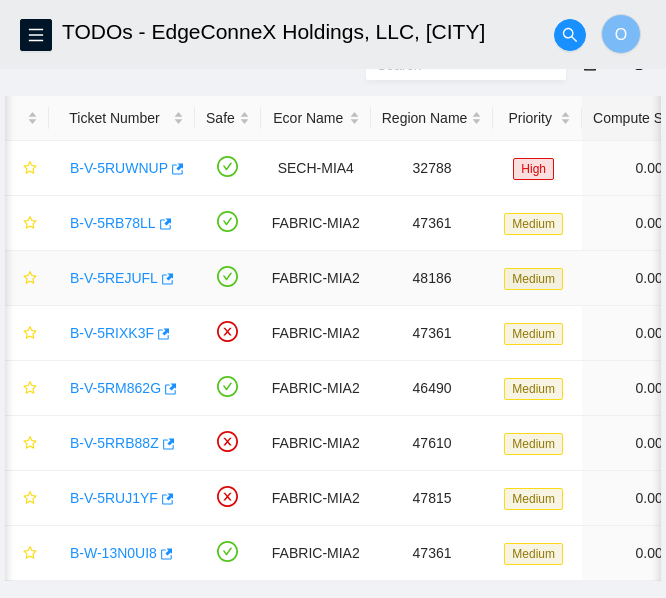 click on "B-V-5REJUFL" at bounding box center [114, 278] 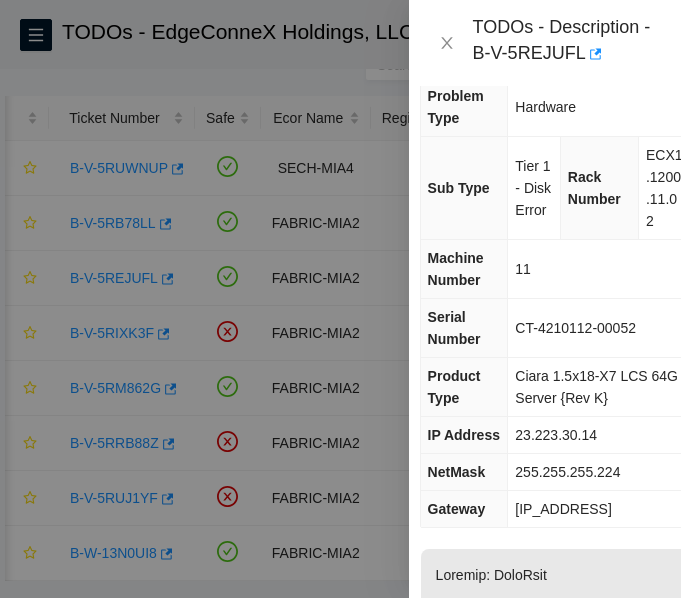 scroll, scrollTop: 0, scrollLeft: 13, axis: horizontal 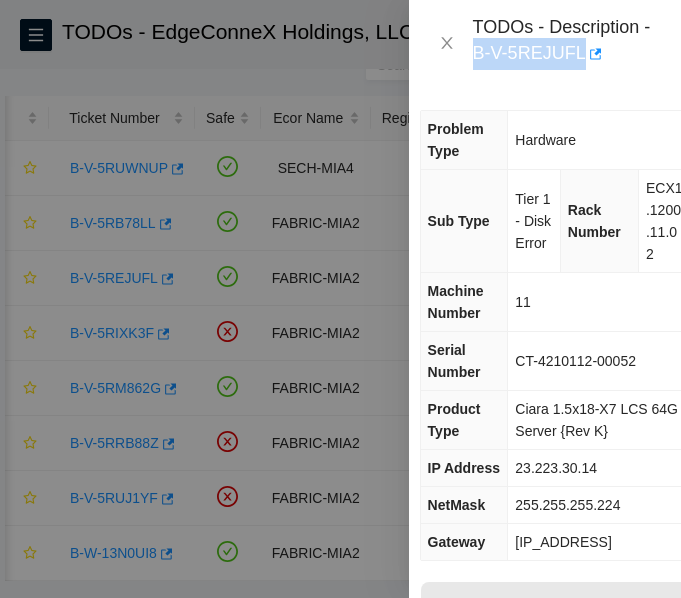 drag, startPoint x: 472, startPoint y: 53, endPoint x: 575, endPoint y: 55, distance: 103.01942 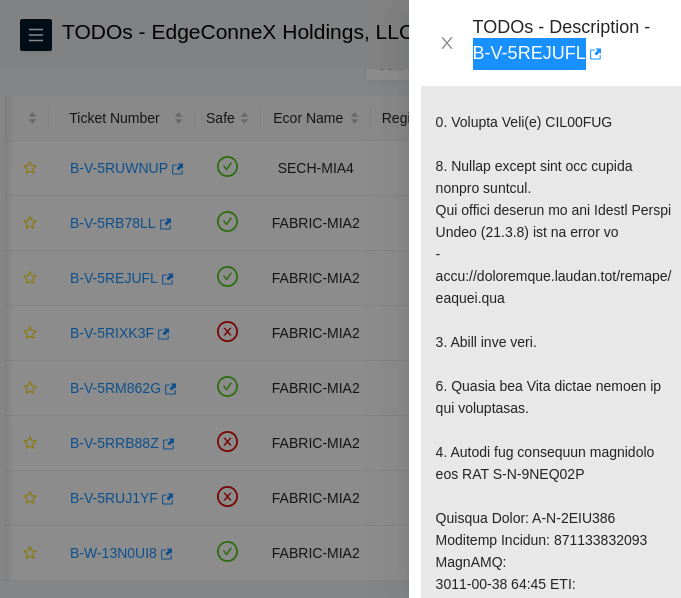 scroll, scrollTop: 795, scrollLeft: 13, axis: both 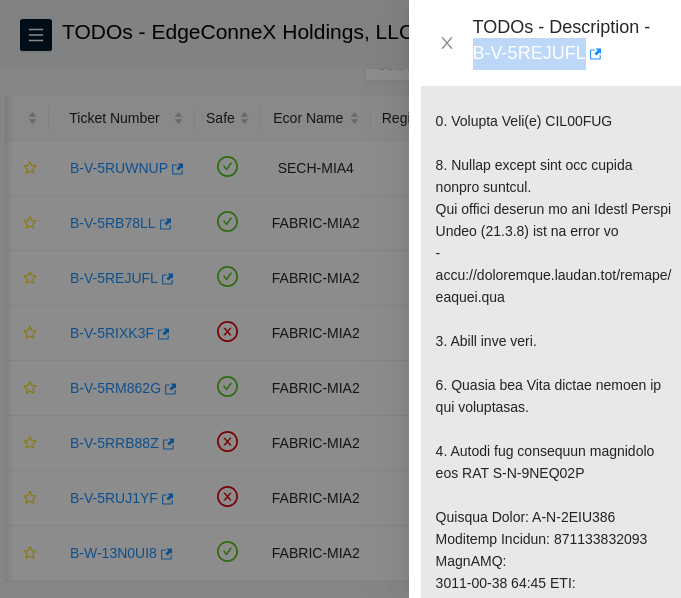 click at bounding box center (556, 495) 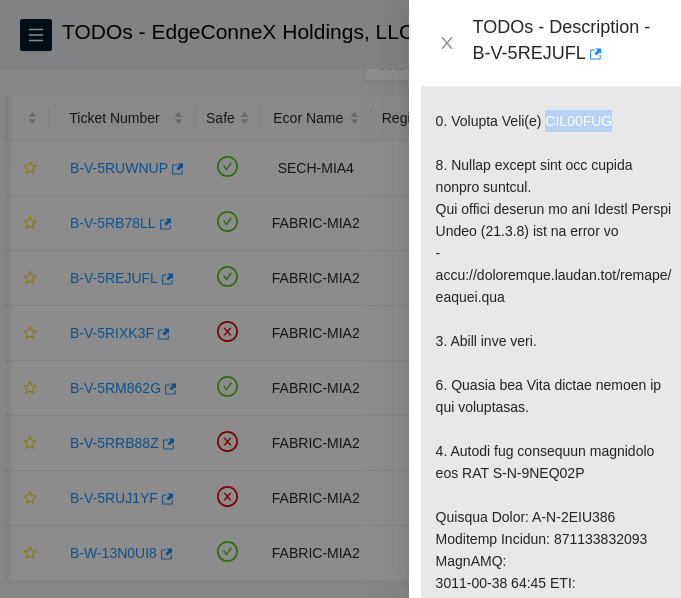 click at bounding box center [556, 495] 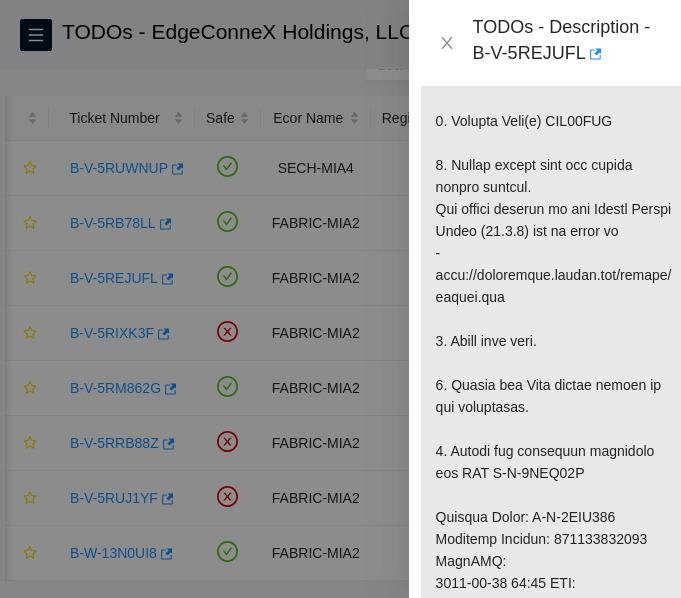click at bounding box center (556, 495) 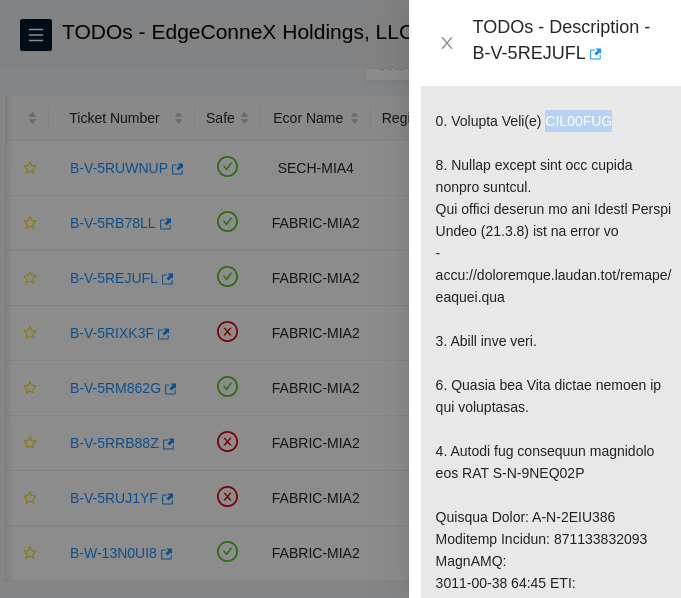click at bounding box center [556, 495] 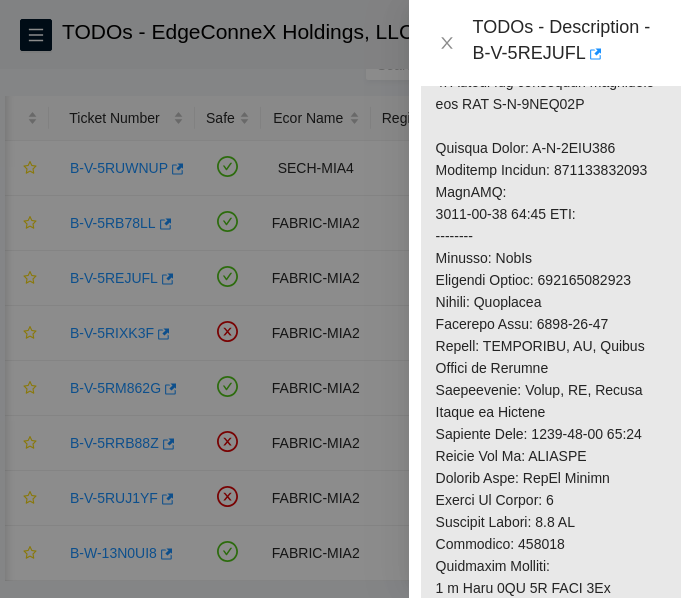 scroll, scrollTop: 1183, scrollLeft: 13, axis: both 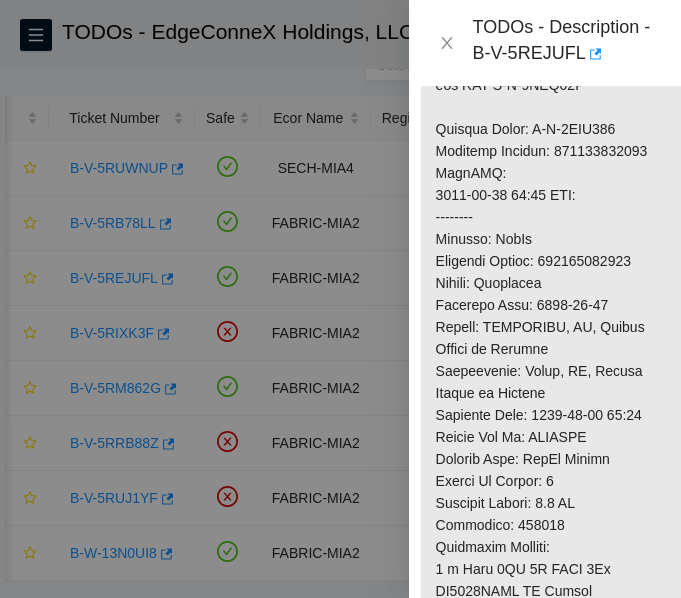 click at bounding box center (556, 107) 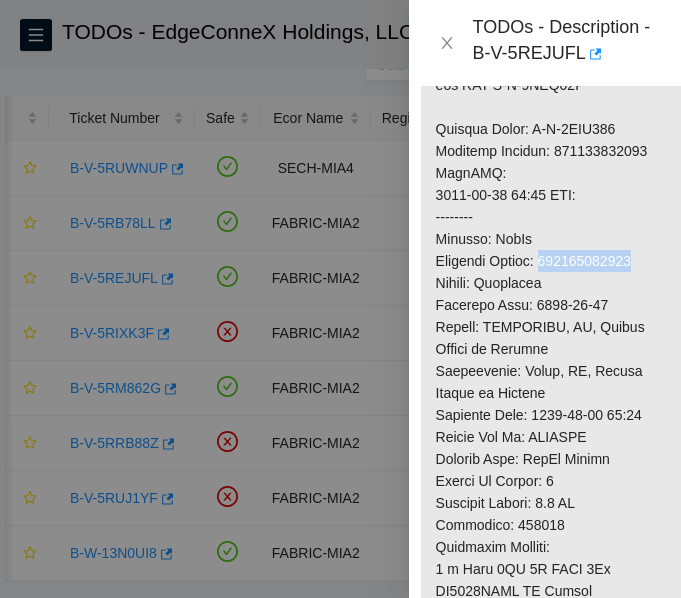 click at bounding box center (556, 107) 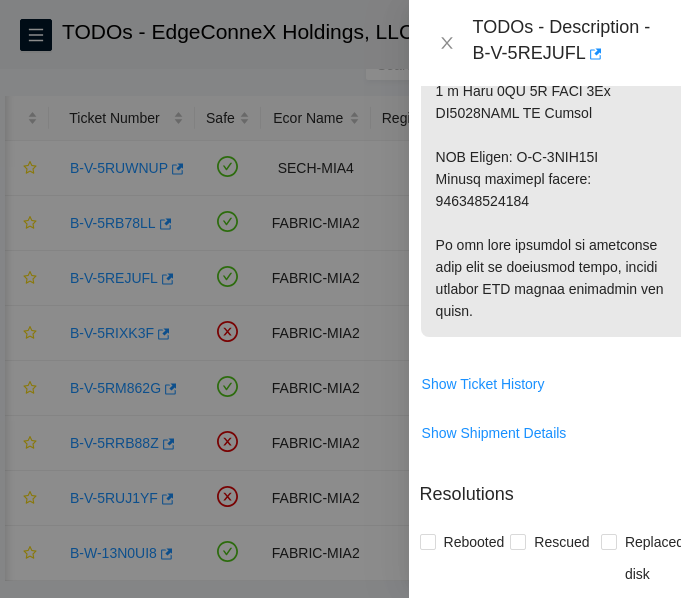 scroll, scrollTop: 1660, scrollLeft: 13, axis: both 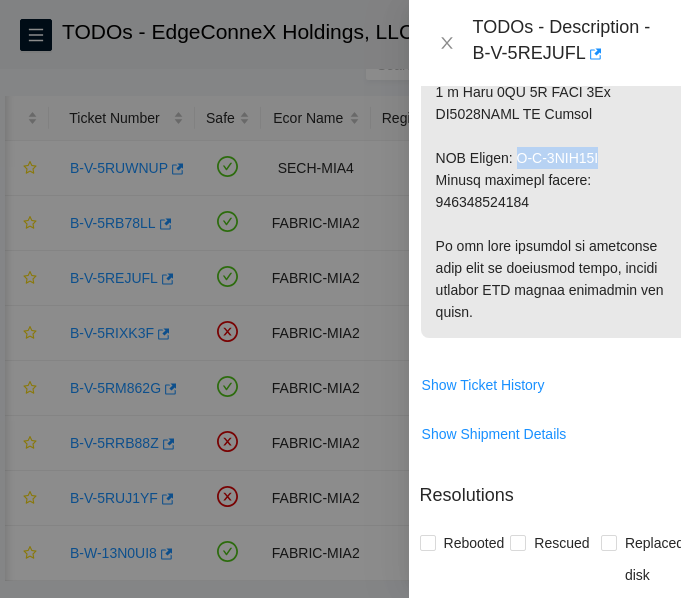 drag, startPoint x: 516, startPoint y: 228, endPoint x: 621, endPoint y: 232, distance: 105.076164 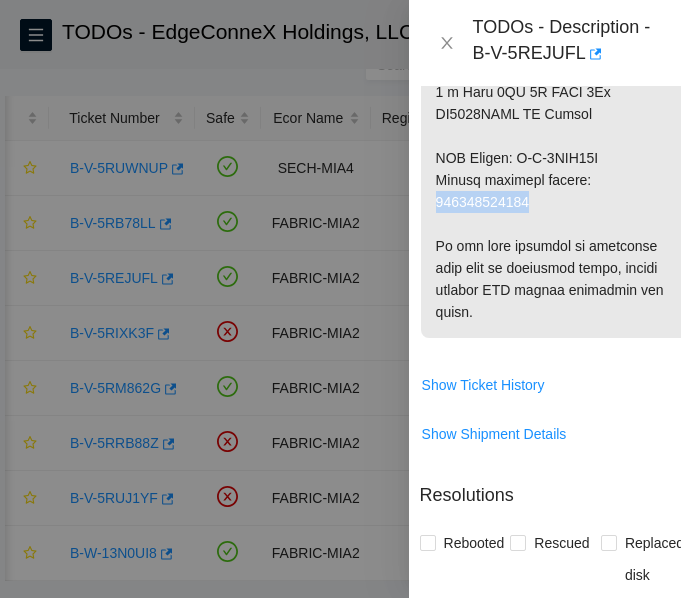click at bounding box center [556, -370] 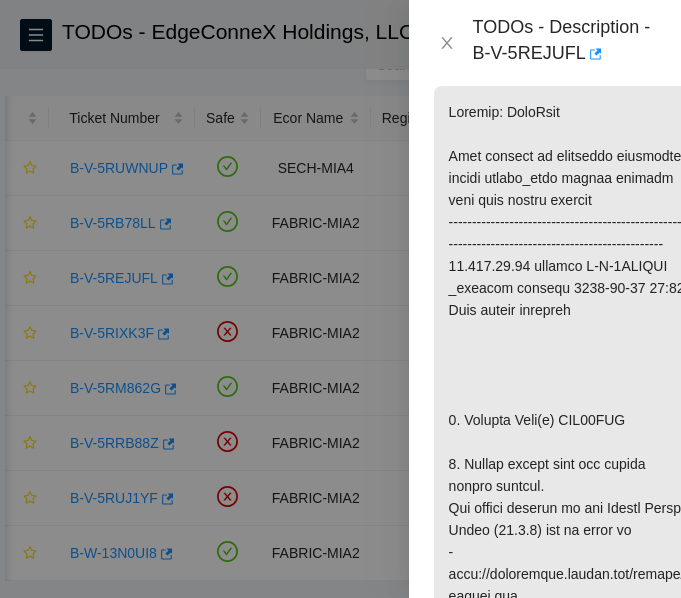scroll, scrollTop: 500, scrollLeft: 0, axis: vertical 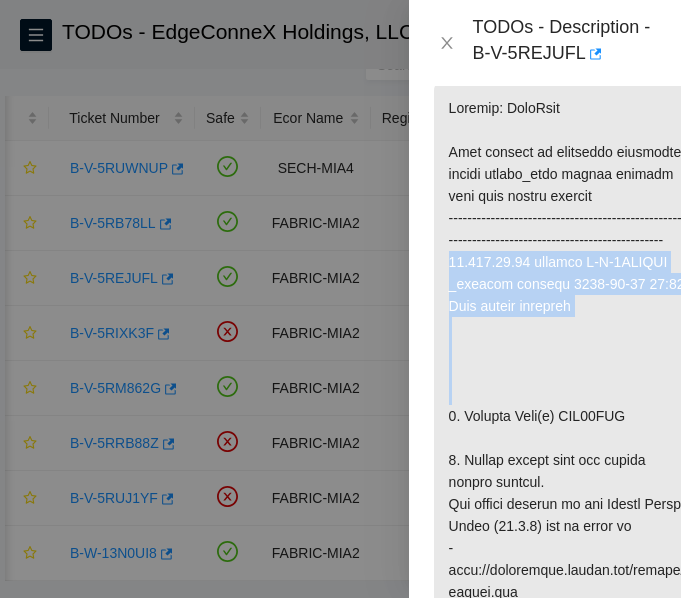 drag, startPoint x: 449, startPoint y: 308, endPoint x: 572, endPoint y: 365, distance: 135.56548 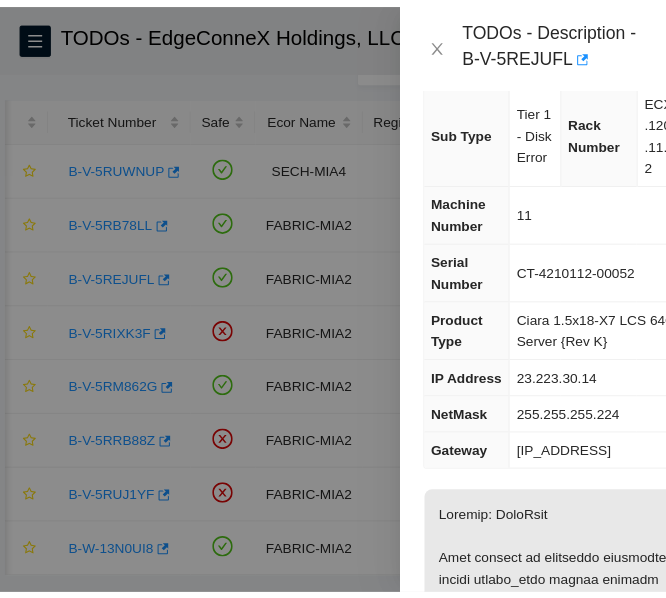 scroll, scrollTop: 88, scrollLeft: 0, axis: vertical 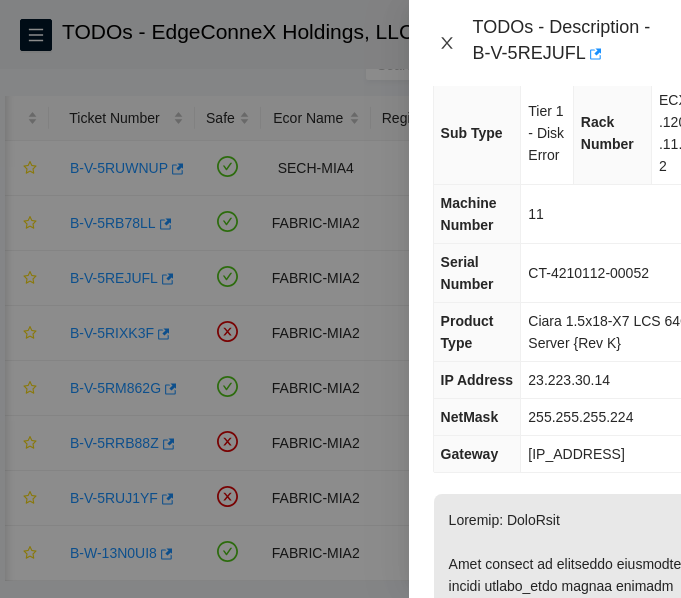 click 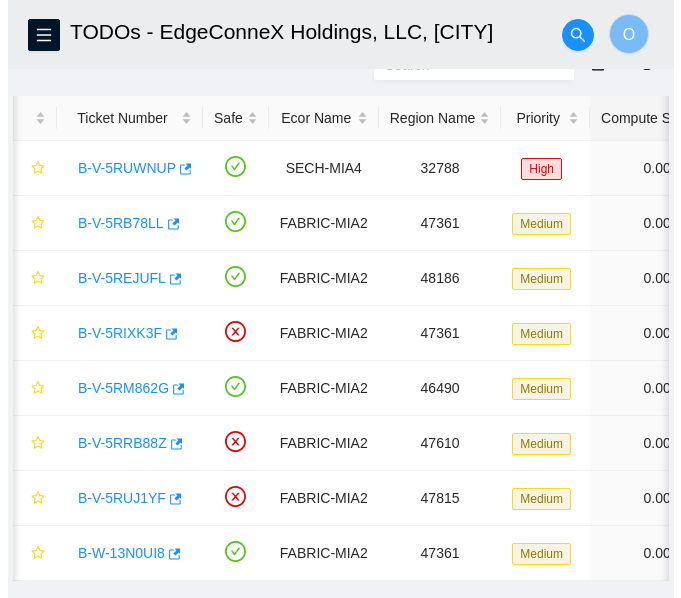 scroll, scrollTop: 33, scrollLeft: 0, axis: vertical 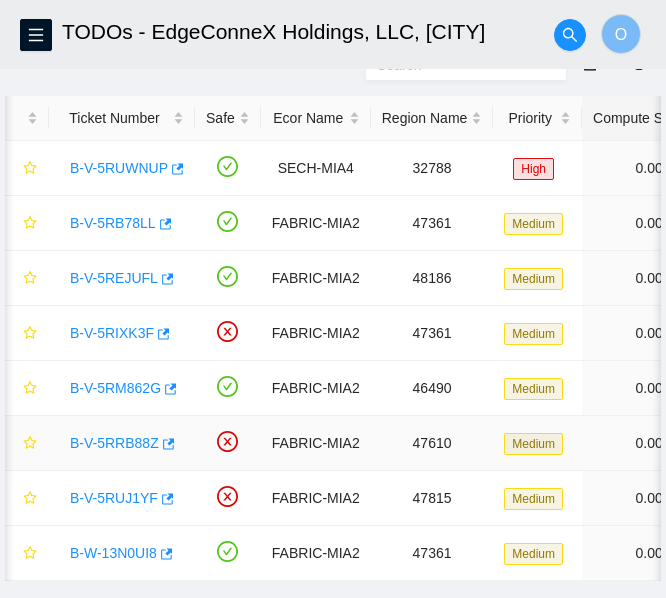 click on "B-V-5RRB88Z" at bounding box center (114, 443) 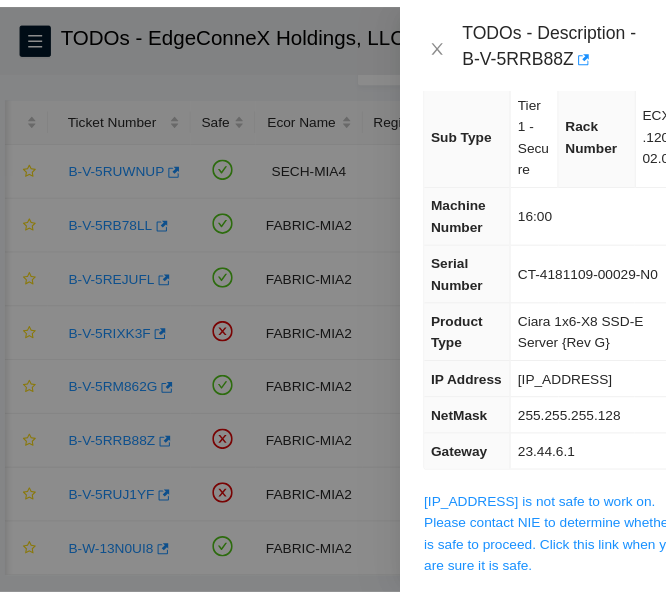 scroll, scrollTop: 291, scrollLeft: 0, axis: vertical 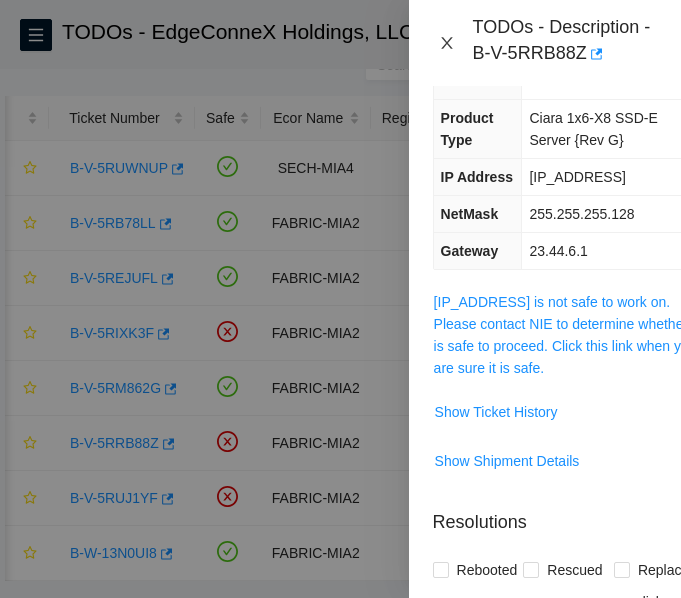 click 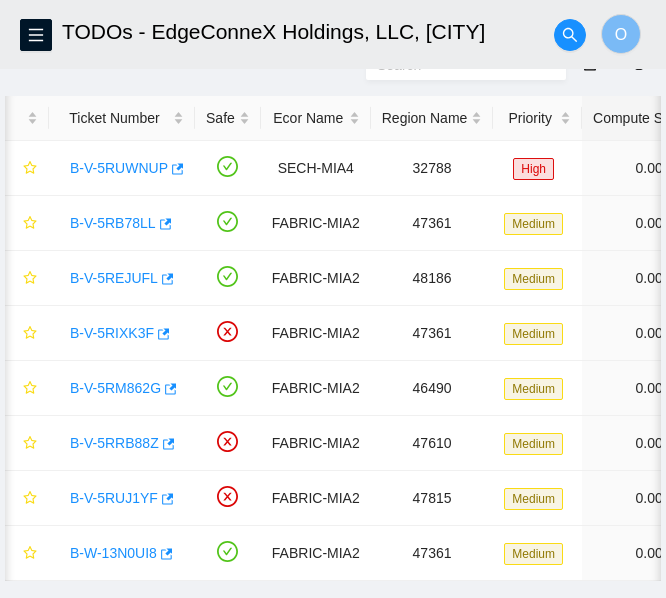 scroll, scrollTop: 181, scrollLeft: 0, axis: vertical 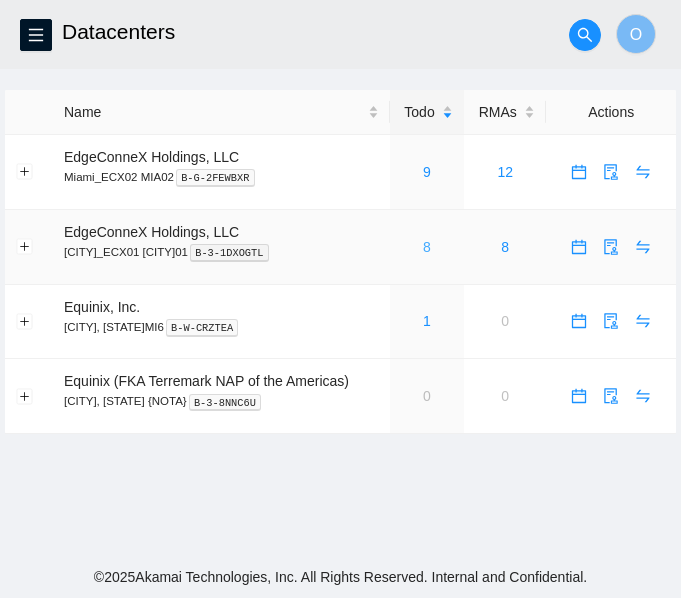 click on "8" at bounding box center [427, 247] 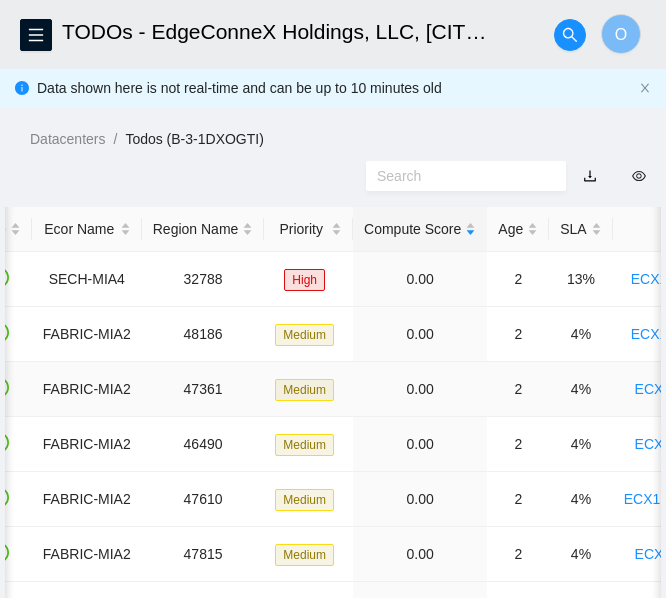 scroll, scrollTop: 0, scrollLeft: 247, axis: horizontal 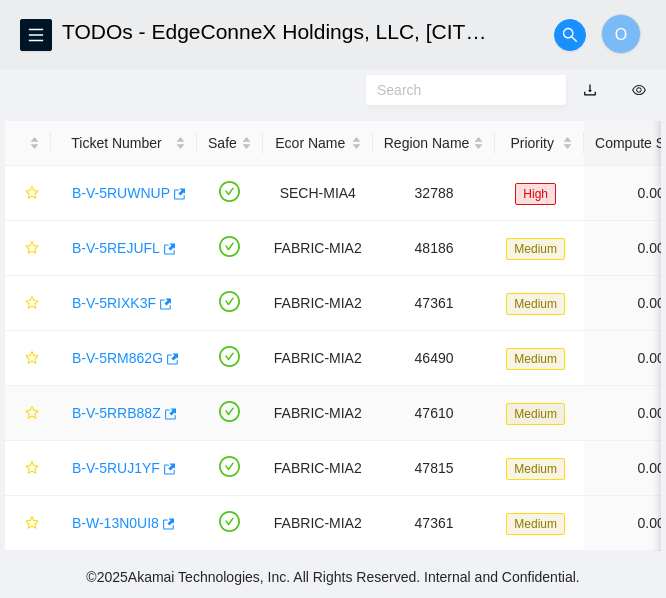 click on "B-V-5RRB88Z" at bounding box center (116, 413) 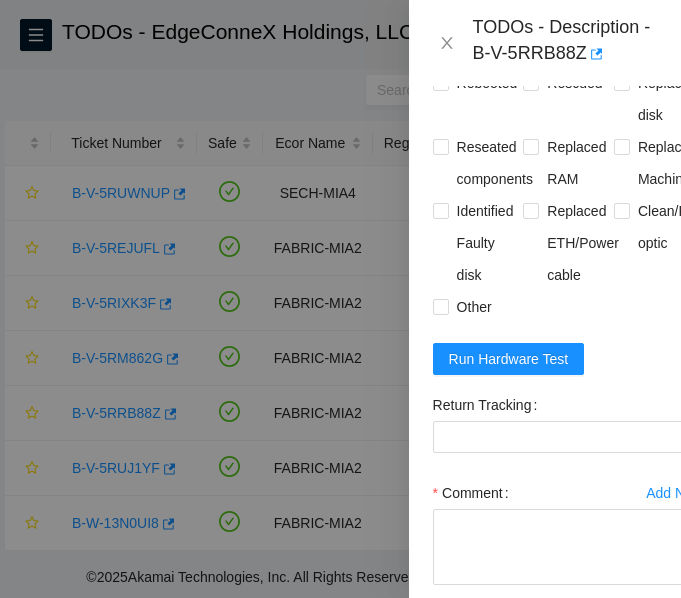 scroll, scrollTop: 2143, scrollLeft: 0, axis: vertical 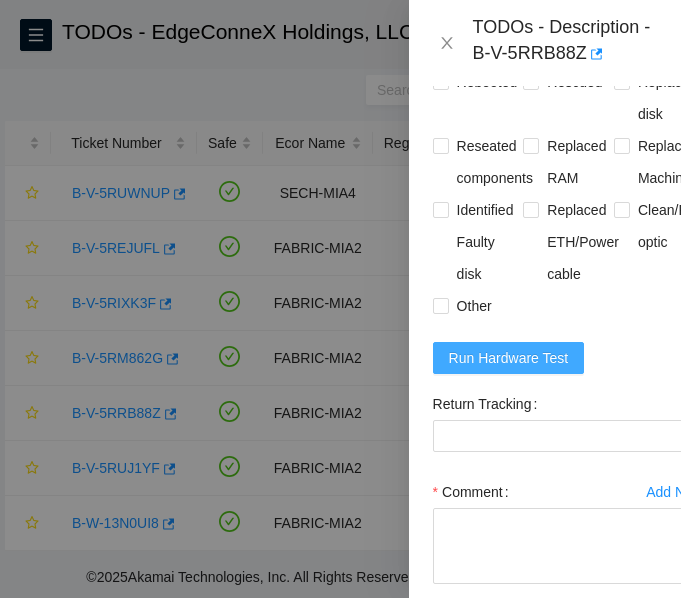 click on "Run Hardware Test" at bounding box center [509, 358] 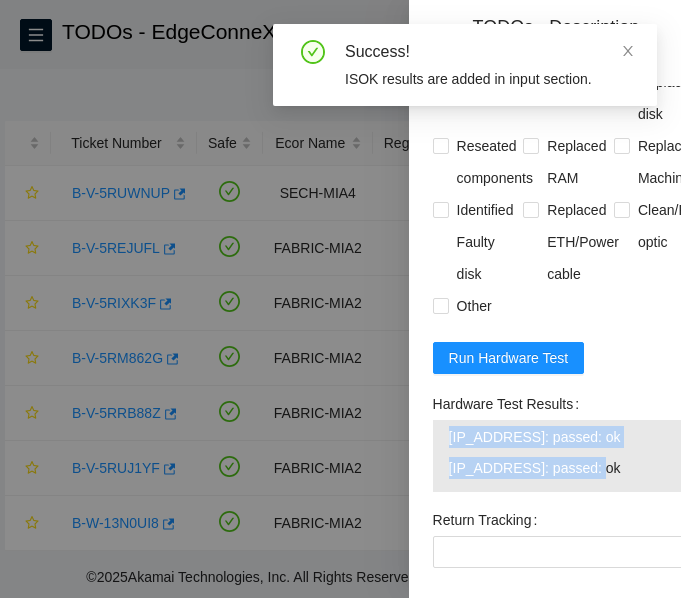 drag, startPoint x: 446, startPoint y: 434, endPoint x: 609, endPoint y: 480, distance: 169.36647 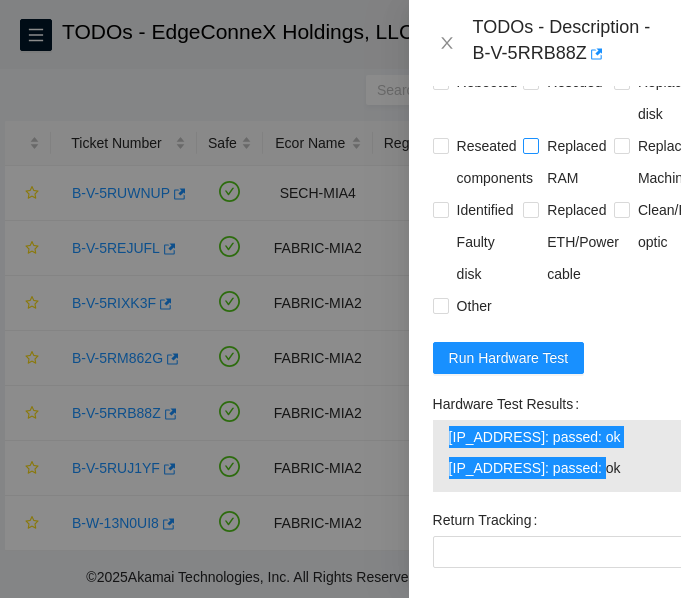 scroll, scrollTop: 2391, scrollLeft: 0, axis: vertical 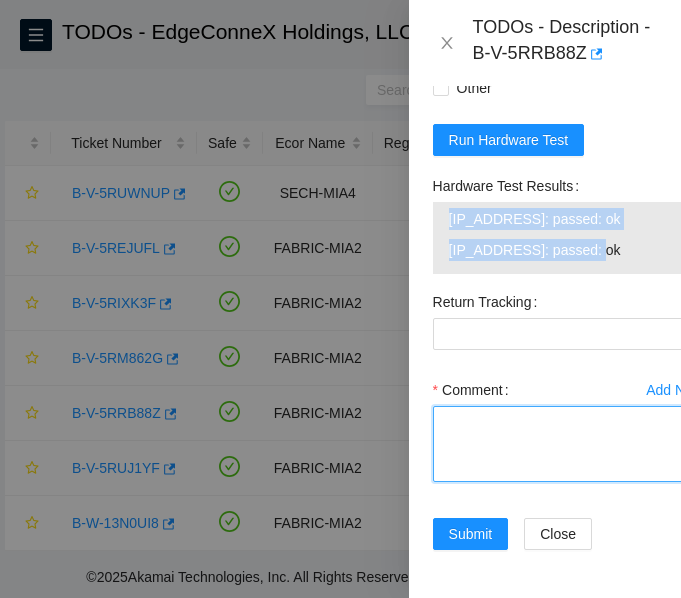 click on "Comment" at bounding box center [569, 444] 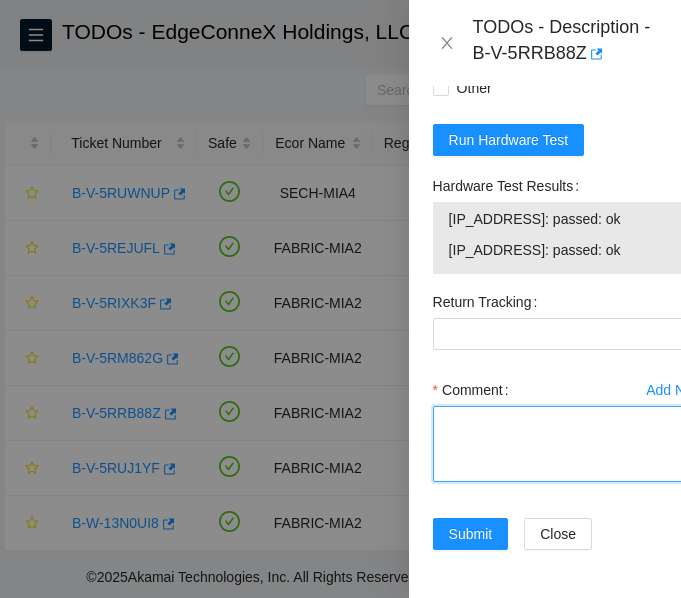 paste on "-Secure Rack Access request: B-V-5SM1AG9 B-V-5SM16GN
-NOCC agent unlocked rids: shkn@akamai.com
-Verified ticket is safe to work on: YES
-Located server connected to monitor and verified SN: YES
-Ran Pre isok which failed as expected for:
-verified and shut down machine: YES
-removed and replaced disk: YES
-old SN: BTYF828409NJ480BGN
-new SN: 22413C48D675
-rescued YES
-reboot YES
-configured machine YES
-reboot YES
-isok result:
23.44.6.34: passed: ok
23.44.6.35: passed: ok
-Wrote secure on old drive: YES
-Nocc agent Locked rids: fshaik@akamai.com
Tracking#: 463470037754
RMA Return: B-V-5RTFZXZ
Return tracking number: 463470037765" 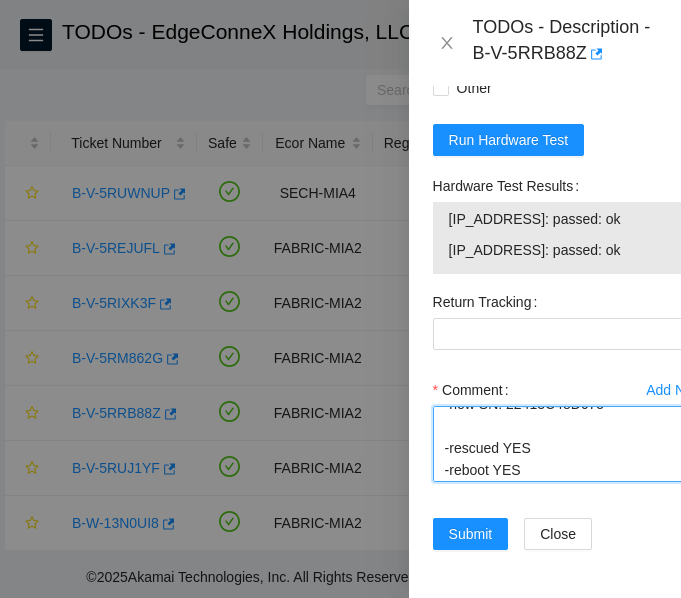 scroll, scrollTop: 259, scrollLeft: 0, axis: vertical 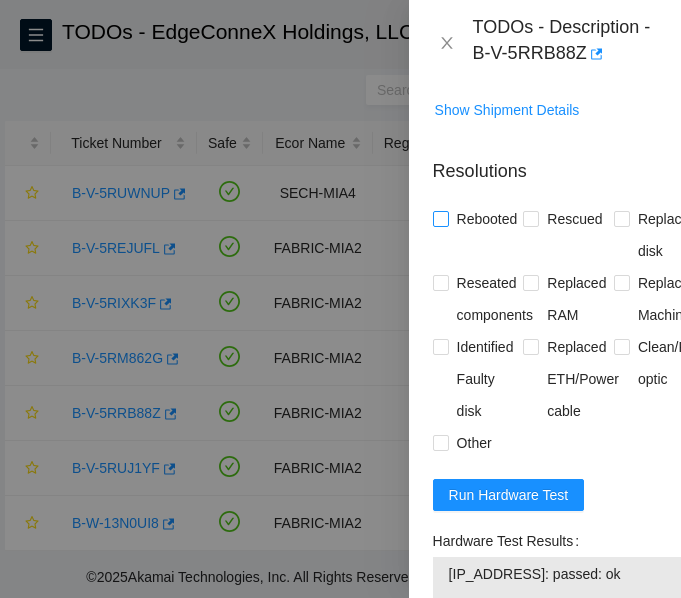 type on "-Secure Rack Access request: B-V-5SM1AG9 B-V-5SM16GN
-NOCC agent unlocked rids: shkn@akamai.com
-Verified ticket is safe to work on: YES
-Located server connected to monitor and verified SN: YES
-Ran Pre isok which failed as expected for:
-verified and shut down machine: YES
-removed and replaced disk: YES
-old SN: BTYF828409NJ480BGN
-new SN: 22413C48D675
-rescued YES
-reboot YES
-configured machine YES
-reboot YES
-isok result:
23.44.6.34: passed: ok
23.44.6.35: passed: ok
-Wrote secure on old drive: YES
-Nocc agent Locked rids: fshaik@akamai.com
Tracking#: 463470037754
RMA Return: B-V-5RTFZXZ
Return tracking number: 463470037765" 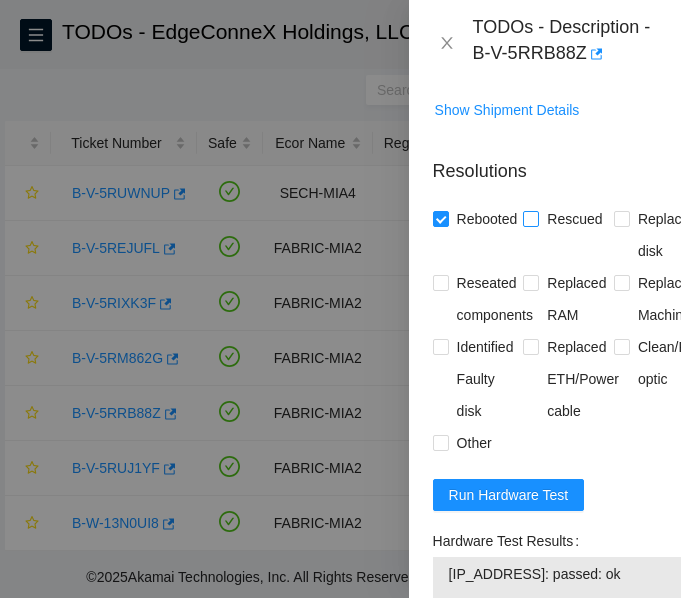 click on "Rescued" at bounding box center (530, 218) 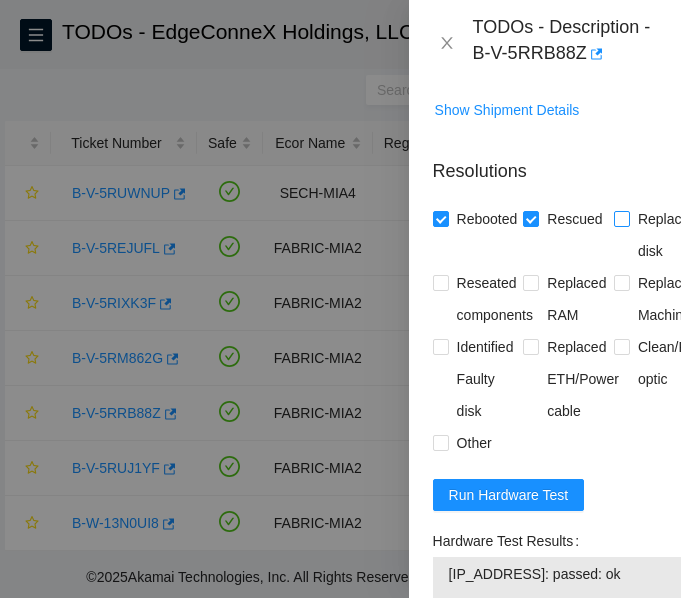 click on "Replaced disk" at bounding box center [621, 218] 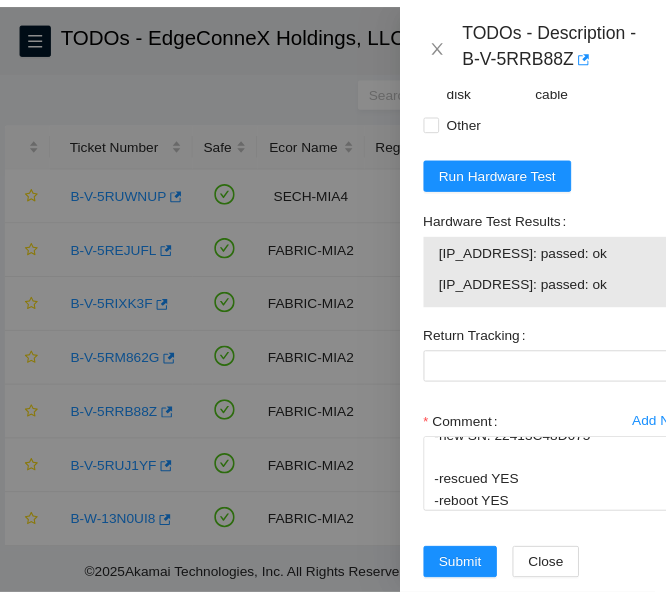 scroll, scrollTop: 2391, scrollLeft: 0, axis: vertical 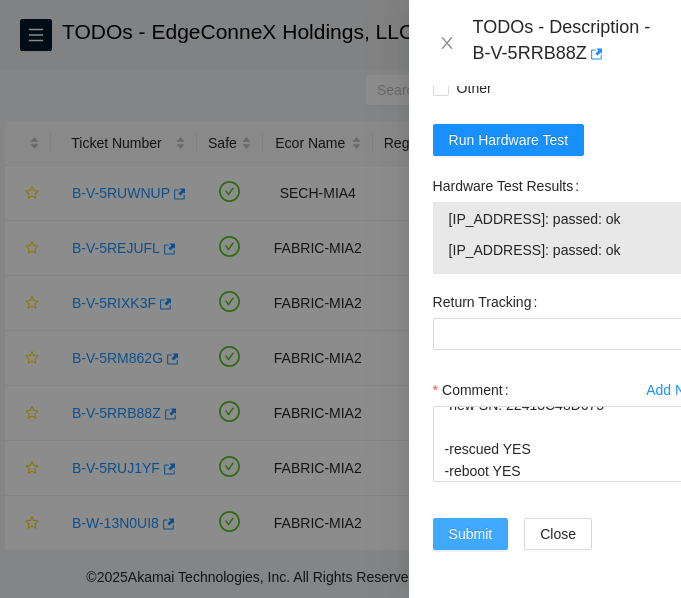 click on "Submit" at bounding box center [471, 534] 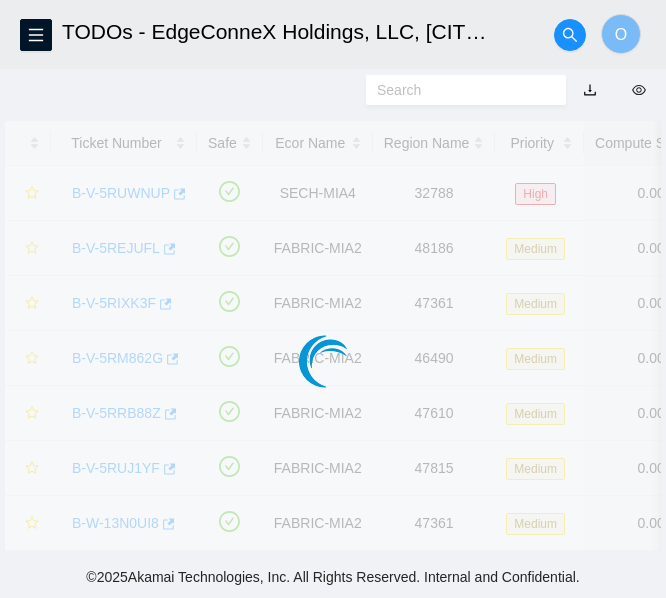 scroll, scrollTop: 671, scrollLeft: 0, axis: vertical 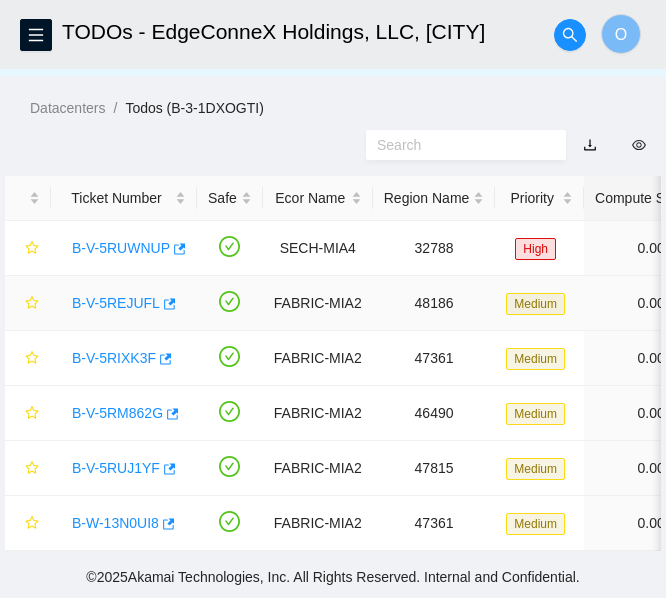 click on "B-V-5REJUFL" at bounding box center (116, 303) 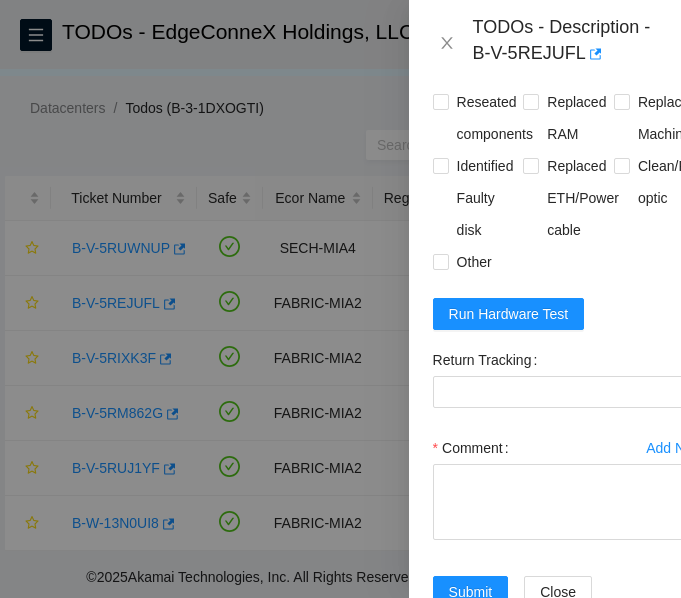 scroll, scrollTop: 2166, scrollLeft: 0, axis: vertical 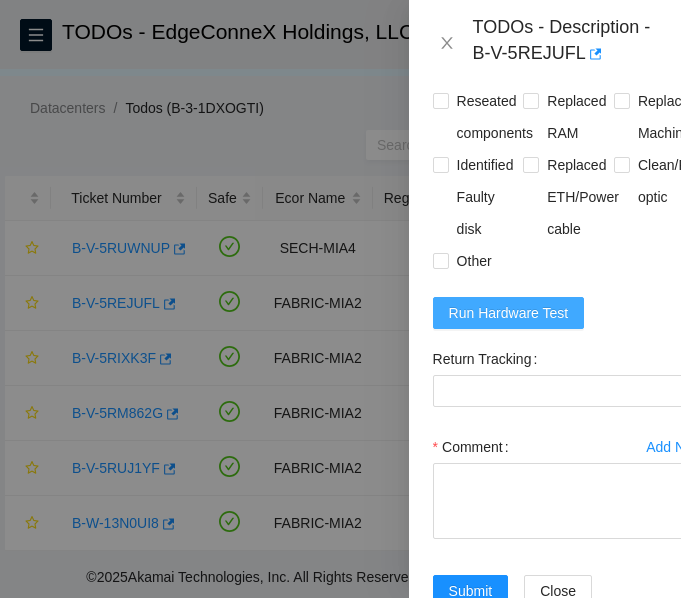 click on "Run Hardware Test" at bounding box center [509, 313] 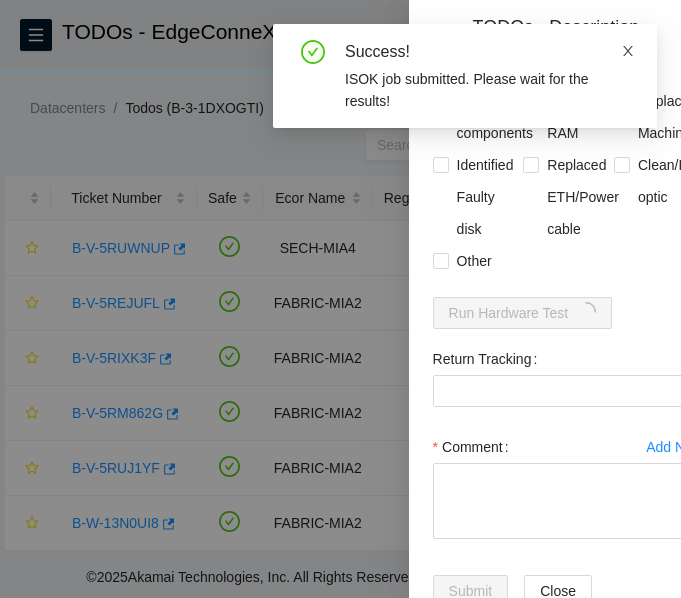 click 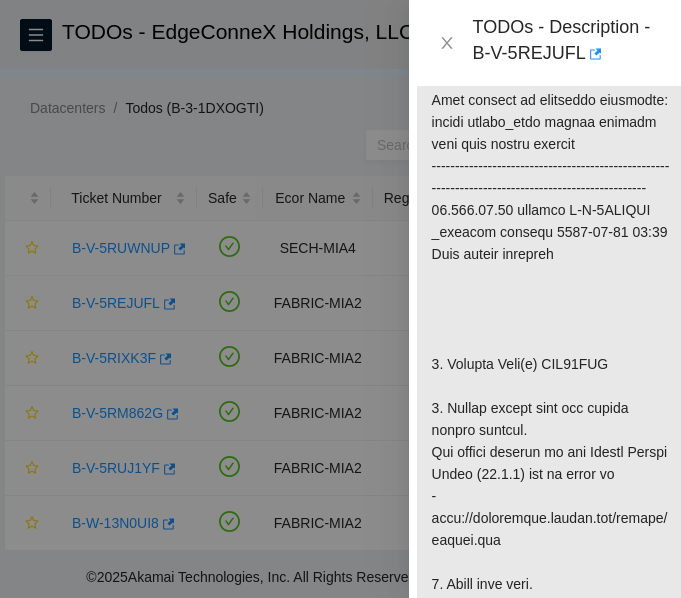 scroll, scrollTop: 553, scrollLeft: 18, axis: both 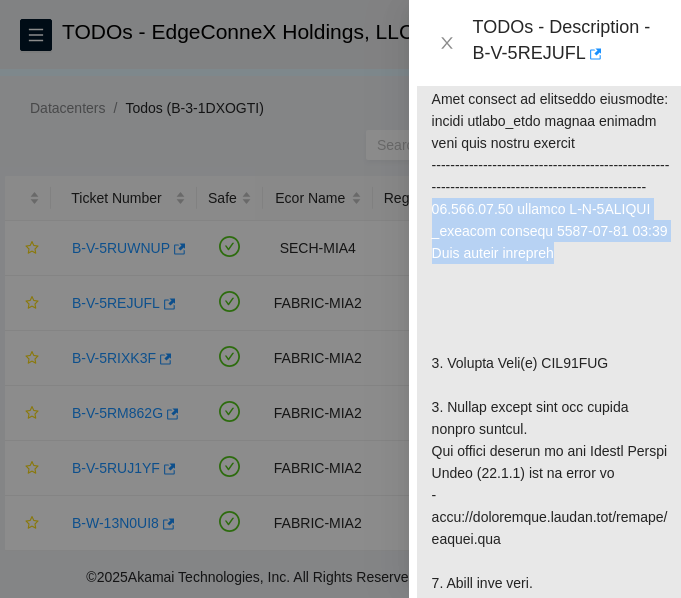 drag, startPoint x: 434, startPoint y: 254, endPoint x: 607, endPoint y: 303, distance: 179.80545 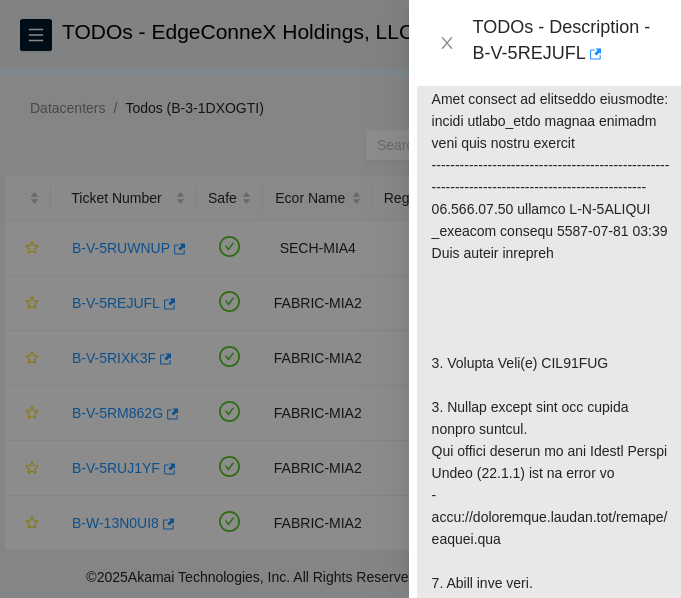 click at bounding box center (552, 737) 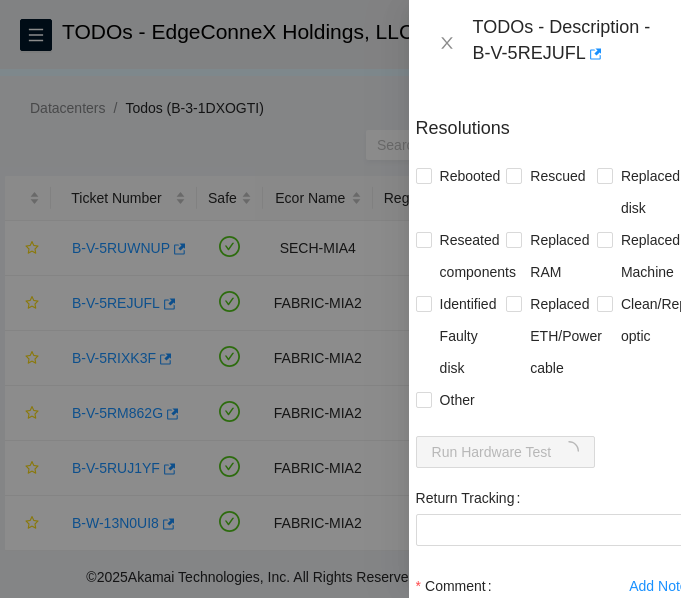 scroll, scrollTop: 2319, scrollLeft: 18, axis: both 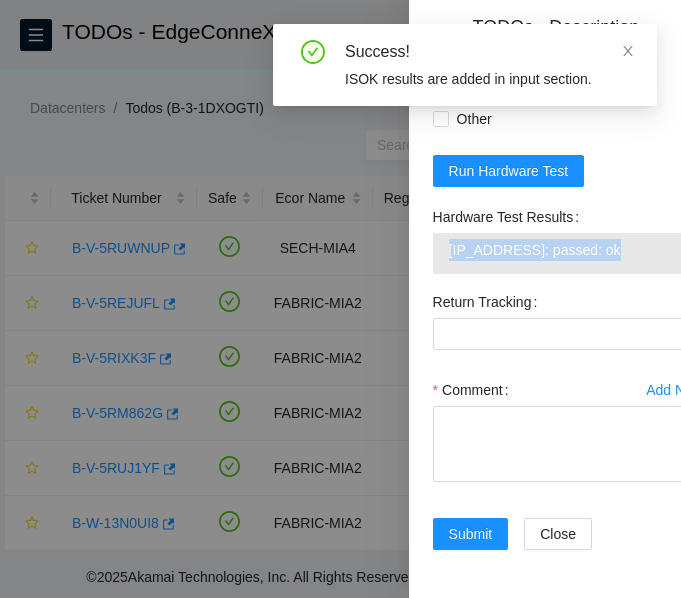 drag, startPoint x: 601, startPoint y: 308, endPoint x: 424, endPoint y: 309, distance: 177.00282 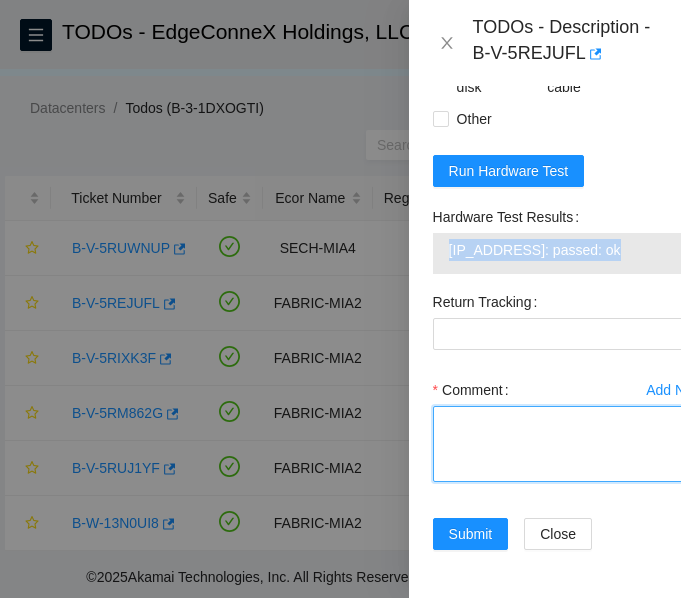 click on "Comment" at bounding box center (569, 444) 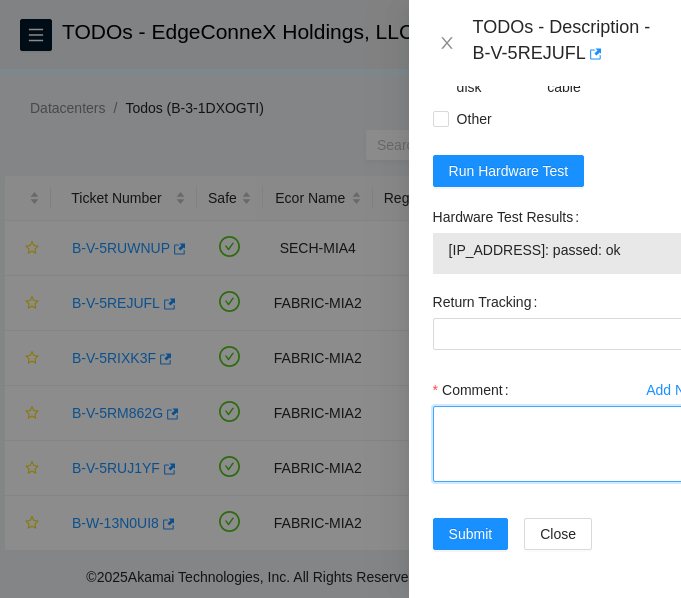 paste on "-Verified ticket is safe to work on: YES
-NOCC Authorized: YES
-Located server connected to monitor and verified SN: YES
-Pre ISOK: 23.223.30.14 machine B-V-5REJUFL _default sisingh 2025-07-24 22:51 Disk errors freeflow
-Replaced disk: YES
-old sn:WJG04XSH
-new sn: WCC132ZS478J
-Rescued machine: YES
-Rebooted machine: YES
-Configurated machine: YES
-Rebooted machine: YES
Post ISOK: 23.223.30.14: passed: ok
Tracking#: 463470036770
RMA: B-V-5RIW10C
Return Tracking#: 463470036780" 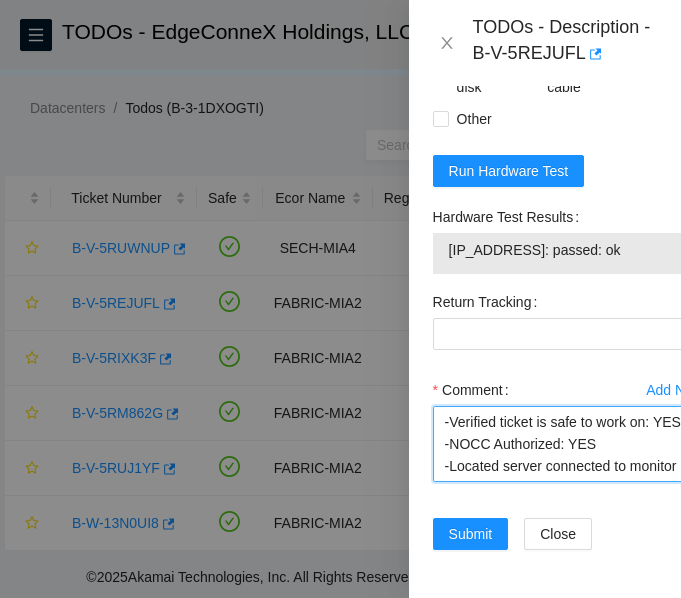 scroll, scrollTop: 545, scrollLeft: 0, axis: vertical 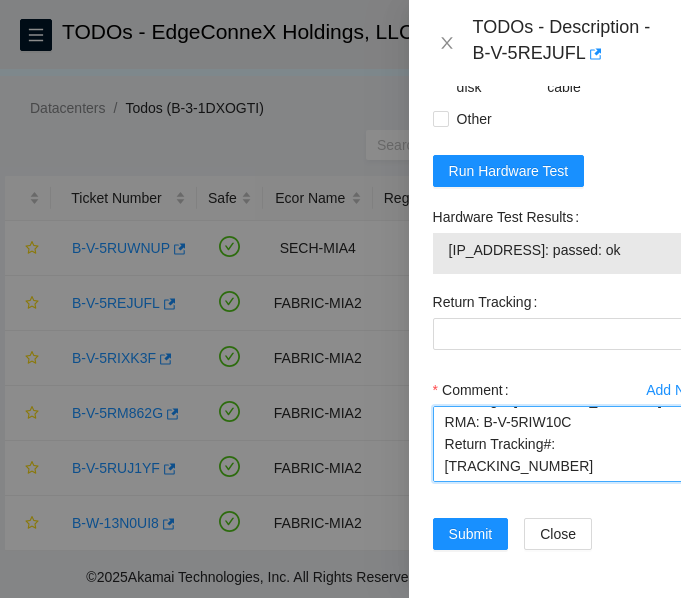 click on "-Verified ticket is safe to work on: YES
-NOCC Authorized: YES
-Located server connected to monitor and verified SN: YES
-Pre ISOK: 23.223.30.14 machine B-V-5REJUFL _default sisingh 2025-07-24 22:51 Disk errors freeflow
-Replaced disk: YES
-old sn:WJG04XSH
-new sn: WCC132ZS478J
-Rescued machine: YES
-Rebooted machine: YES
-Configurated machine: YES
-Rebooted machine: YES
Post ISOK: 23.223.30.14: passed: ok
Tracking#: 463470036770
RMA: B-V-5RIW10C
Return Tracking#: 463470036780" at bounding box center [569, 444] 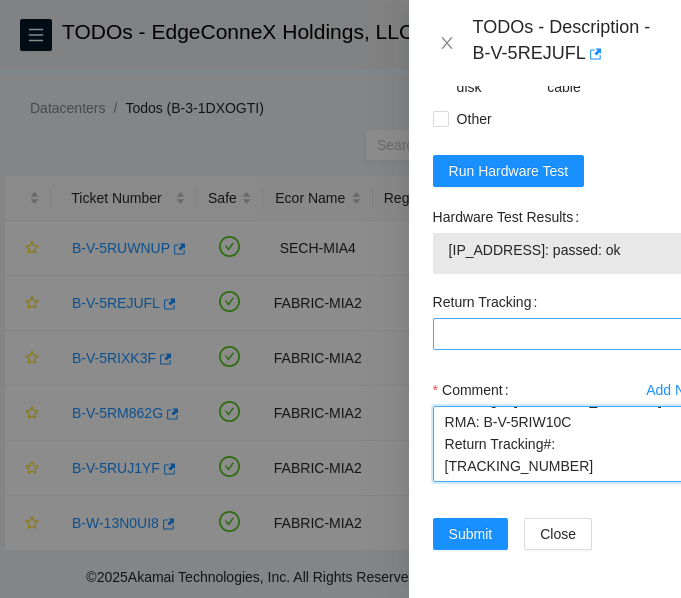 type on "-Verified ticket is safe to work on: YES
-NOCC Authorized: YES
-Located server connected to monitor and verified SN: YES
-Pre ISOK: 23.223.30.14 machine B-V-5REJUFL _default sisingh 2025-07-24 22:51 Disk errors freeflow
-Replaced disk: YES
-old sn:WJG04XSH
-new sn: WCC132ZS478J
-Rescued machine: YES
-Rebooted machine: YES
-Configurated machine: YES
-Rebooted machine: YES
Post ISOK: 23.223.30.14: passed: ok
Tracking#: 463470036770
RMA: B-V-5RIW10C
Return Tracking#: 463470036780" 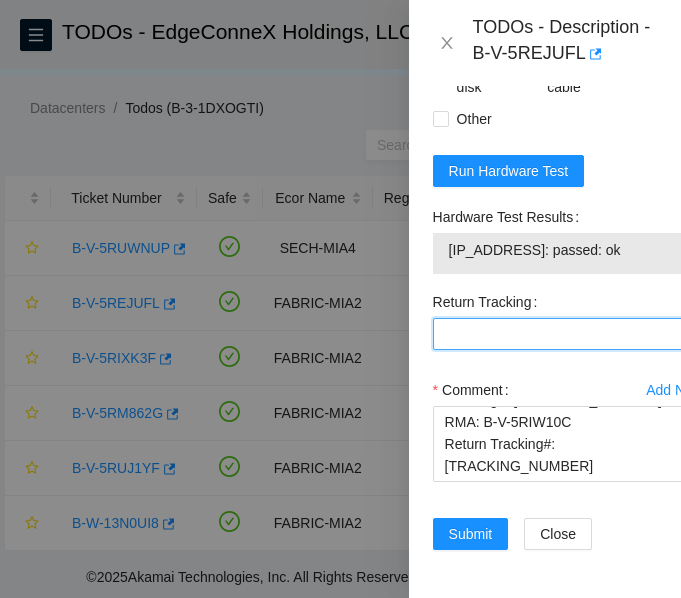 click on "Return Tracking" at bounding box center [569, 334] 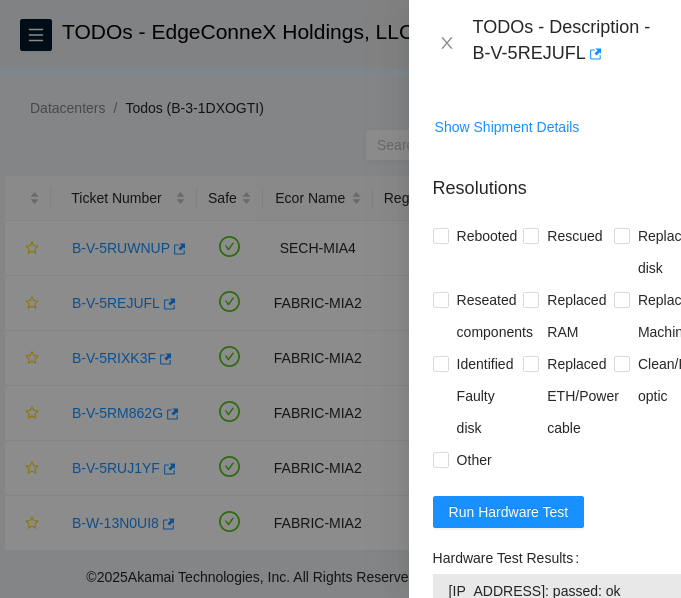 scroll, scrollTop: 1964, scrollLeft: 0, axis: vertical 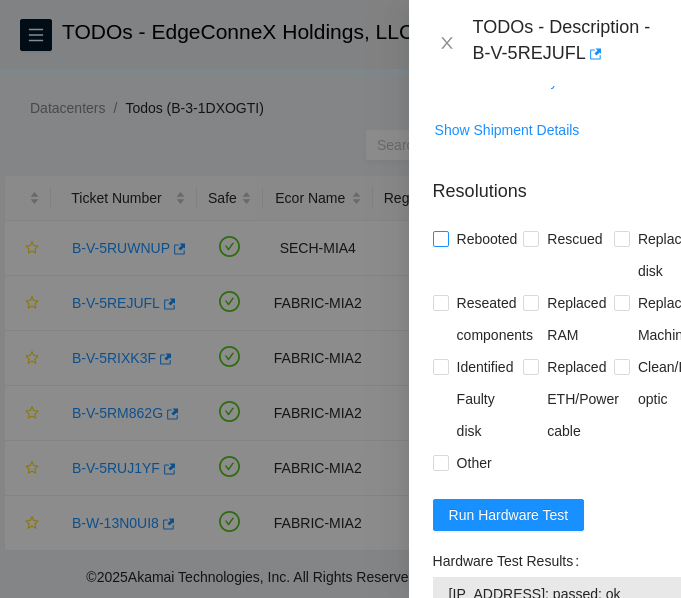 type on "463470036780" 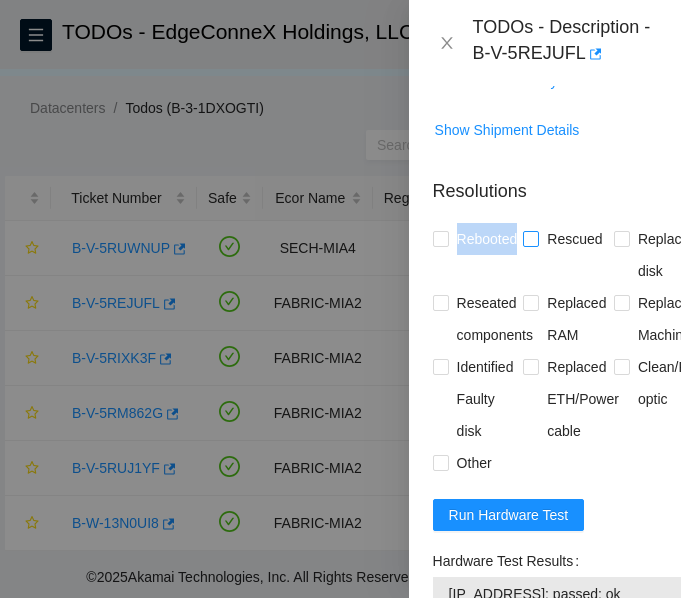 drag, startPoint x: 435, startPoint y: 296, endPoint x: 519, endPoint y: 311, distance: 85.32877 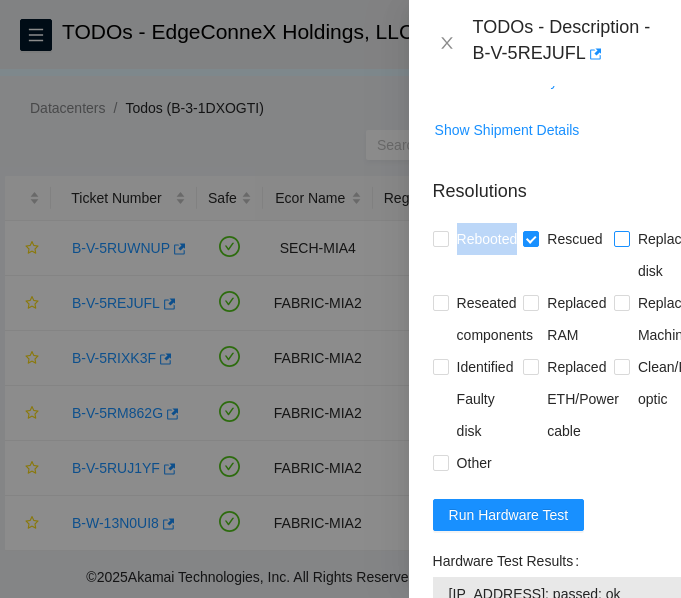 click on "Replaced disk" at bounding box center (621, 238) 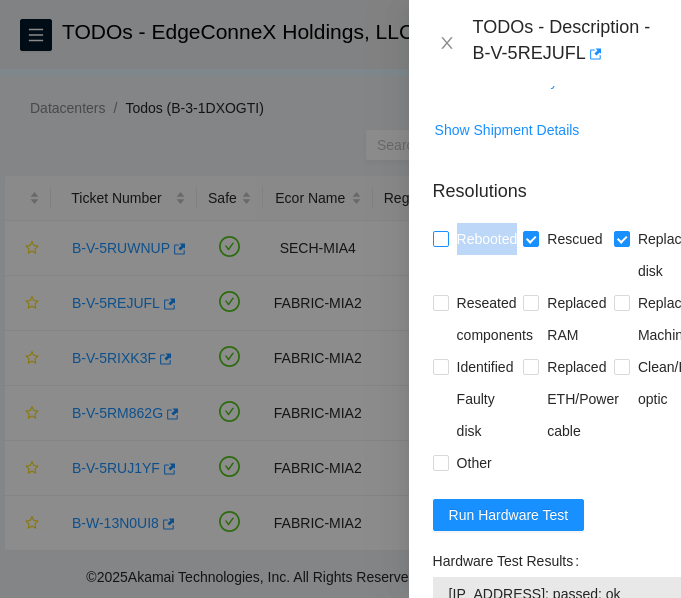 click on "Rebooted" at bounding box center (440, 238) 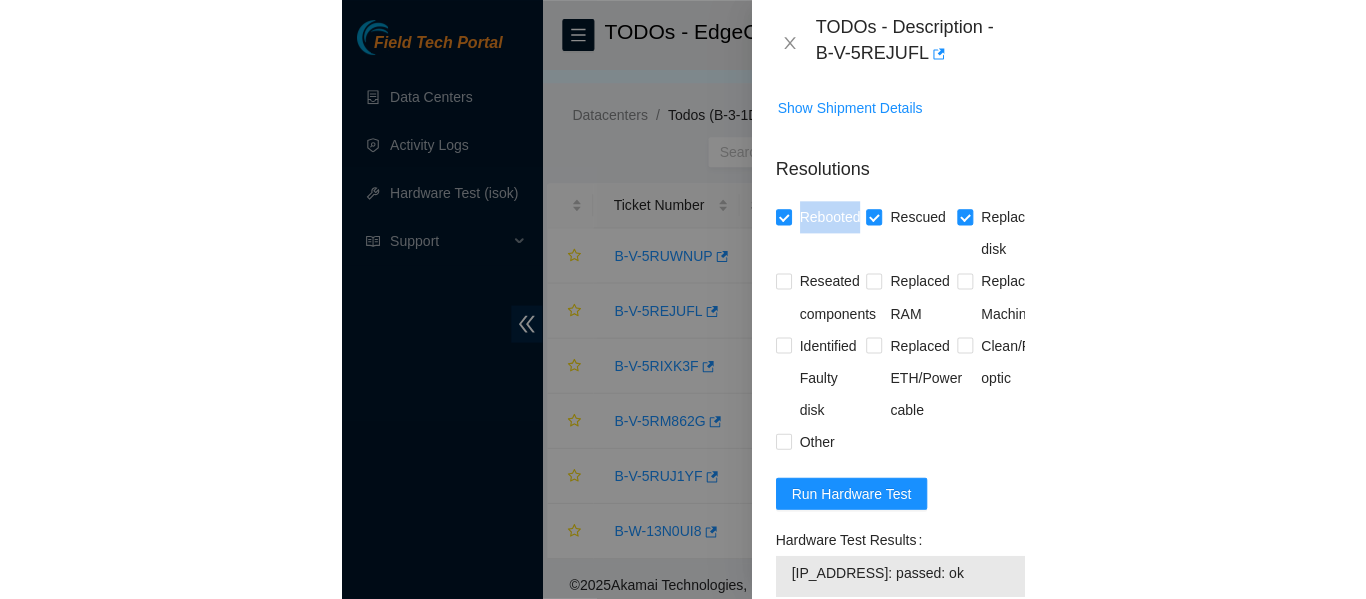 scroll, scrollTop: 23, scrollLeft: 0, axis: vertical 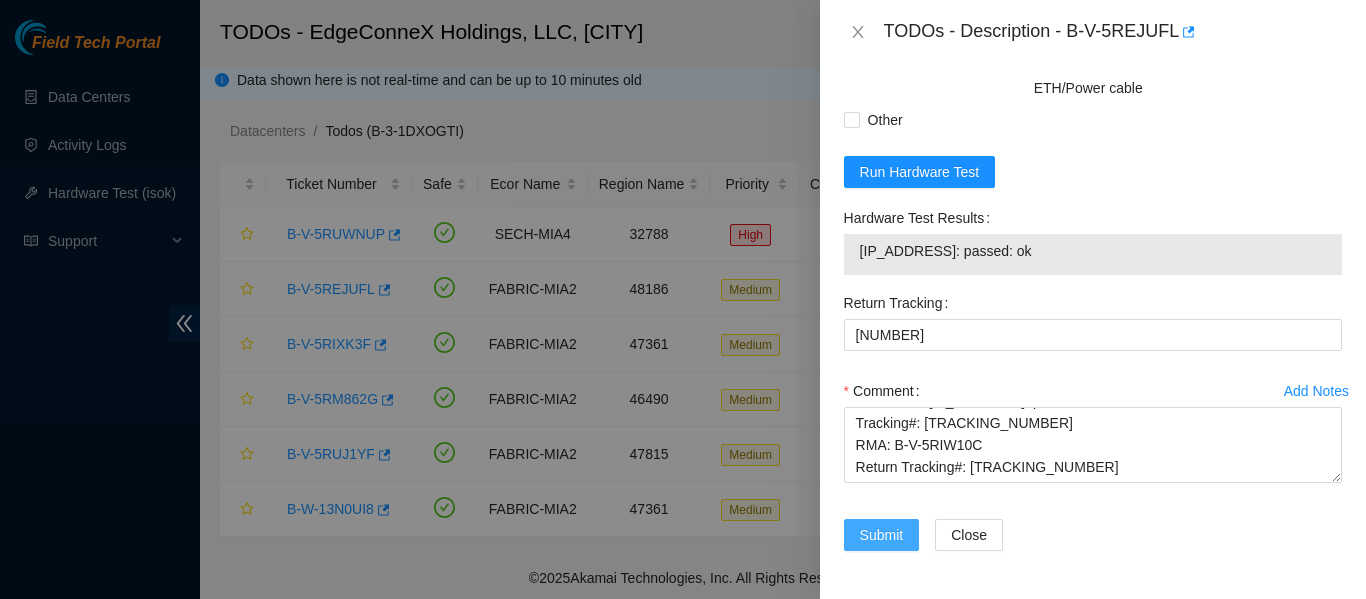 click on "Submit" at bounding box center (882, 535) 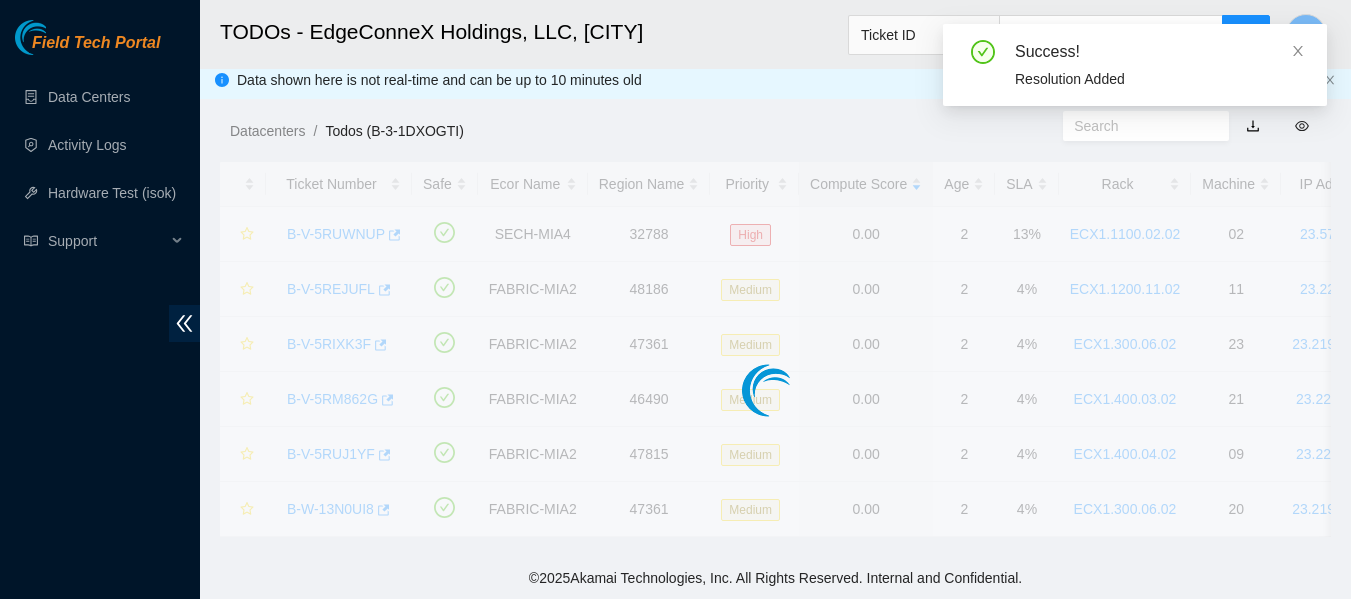 scroll, scrollTop: 647, scrollLeft: 0, axis: vertical 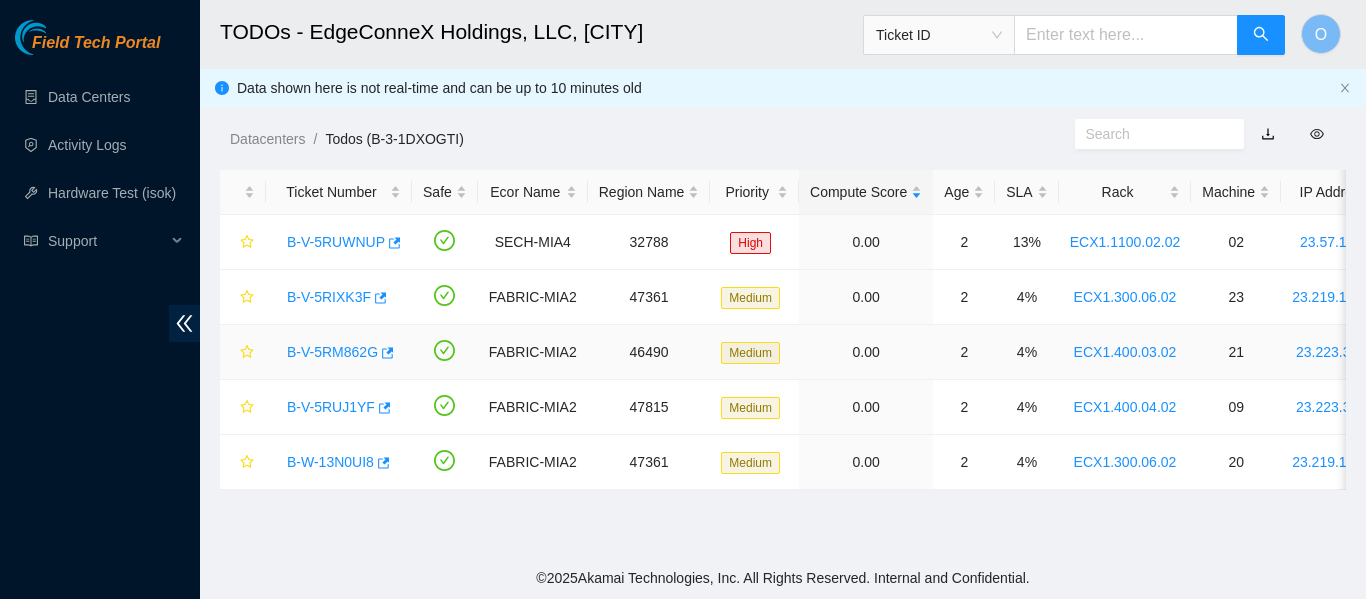 click on "B-V-5RM862G" at bounding box center [332, 352] 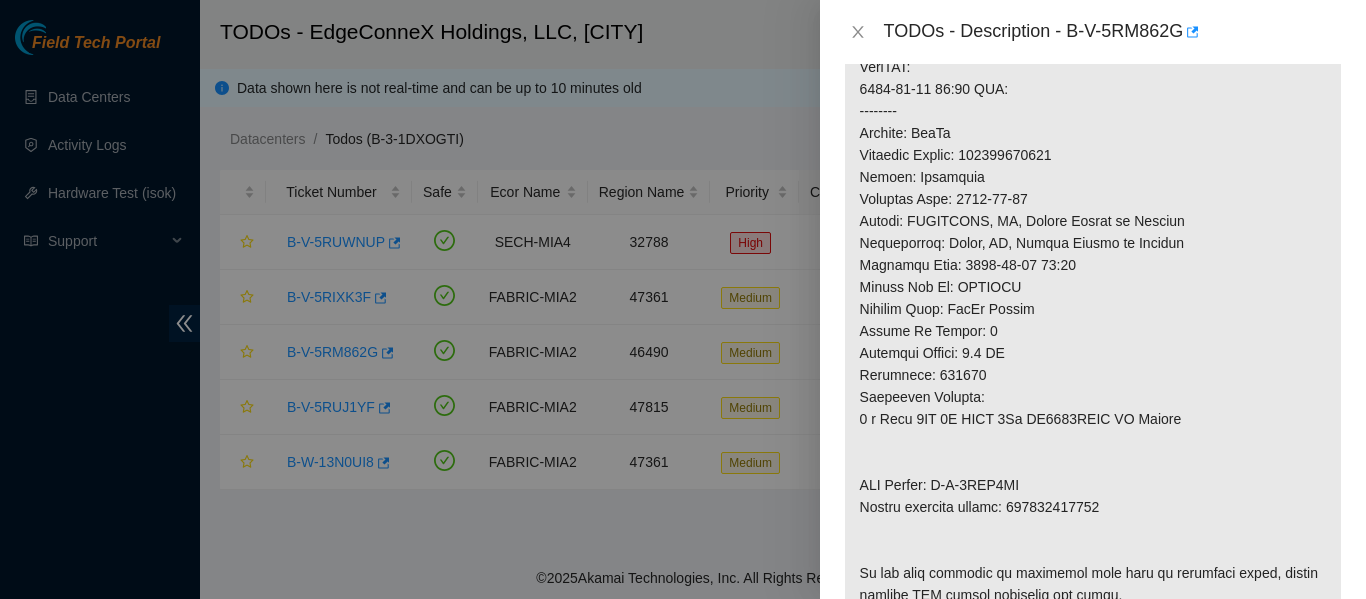 scroll, scrollTop: 723, scrollLeft: 0, axis: vertical 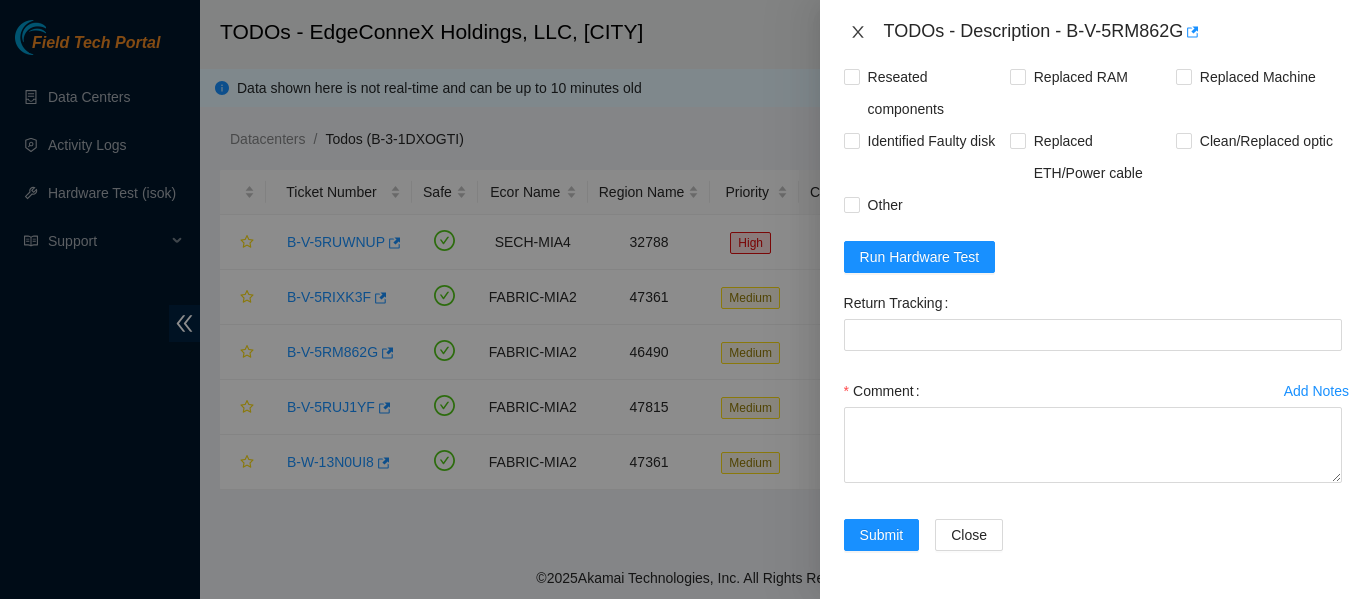 click 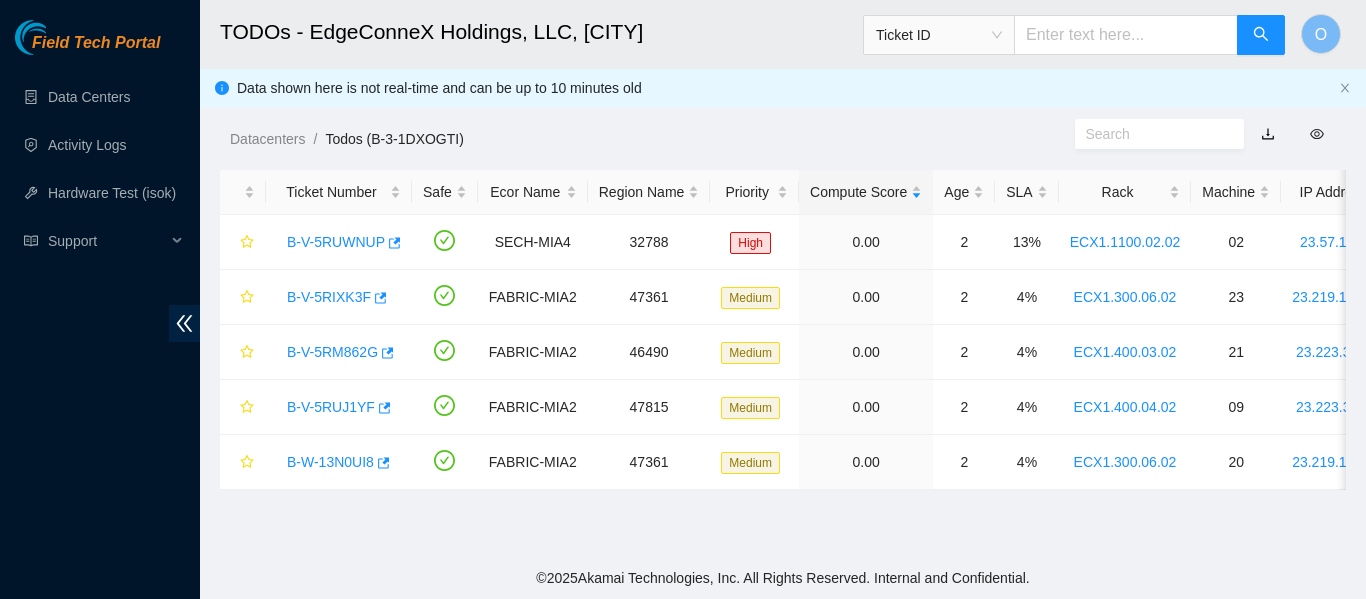 scroll, scrollTop: 647, scrollLeft: 0, axis: vertical 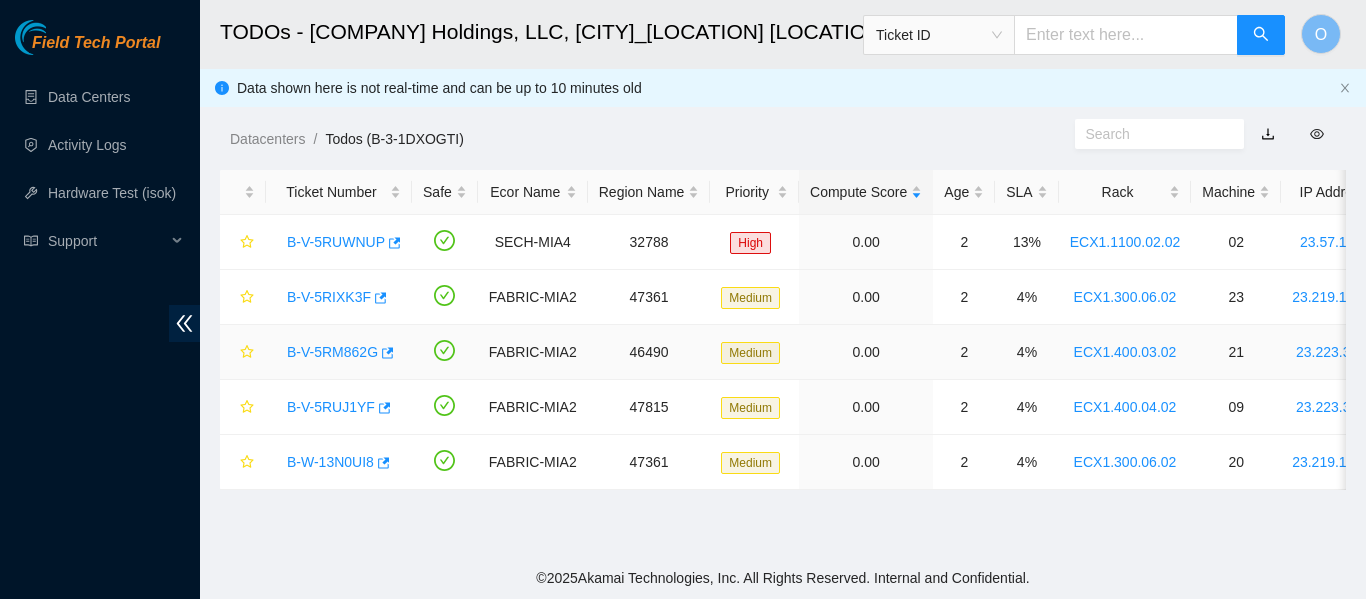 click on "B-V-5RM862G" at bounding box center (332, 352) 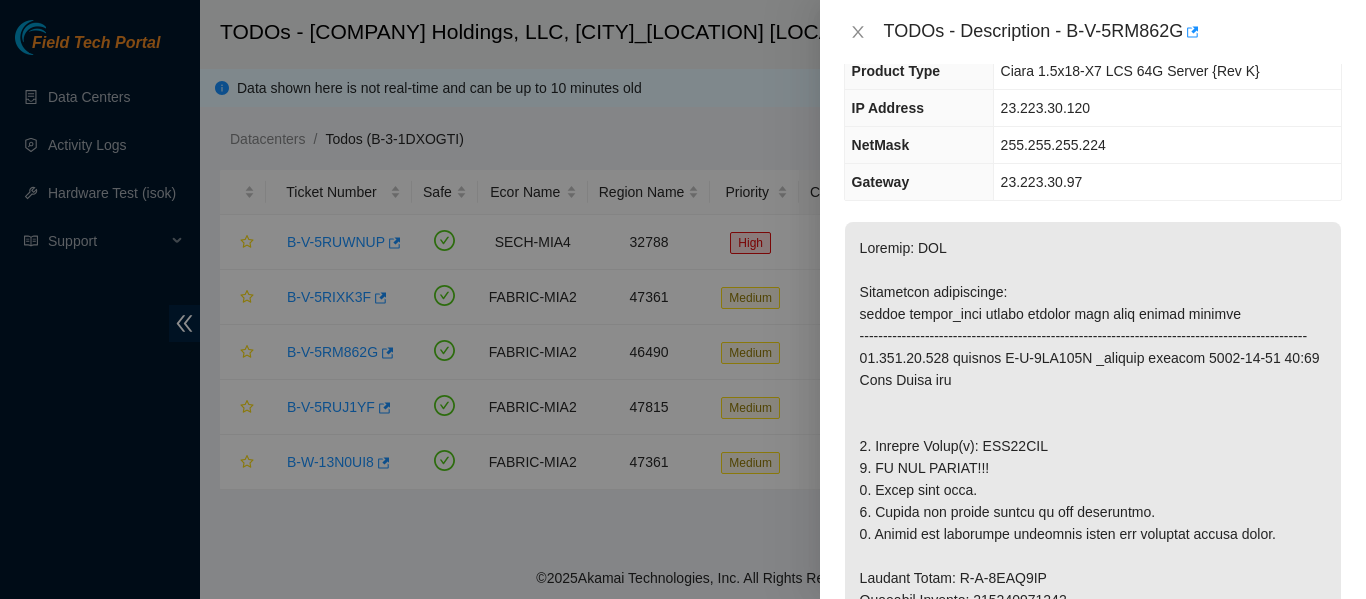 scroll, scrollTop: 151, scrollLeft: 0, axis: vertical 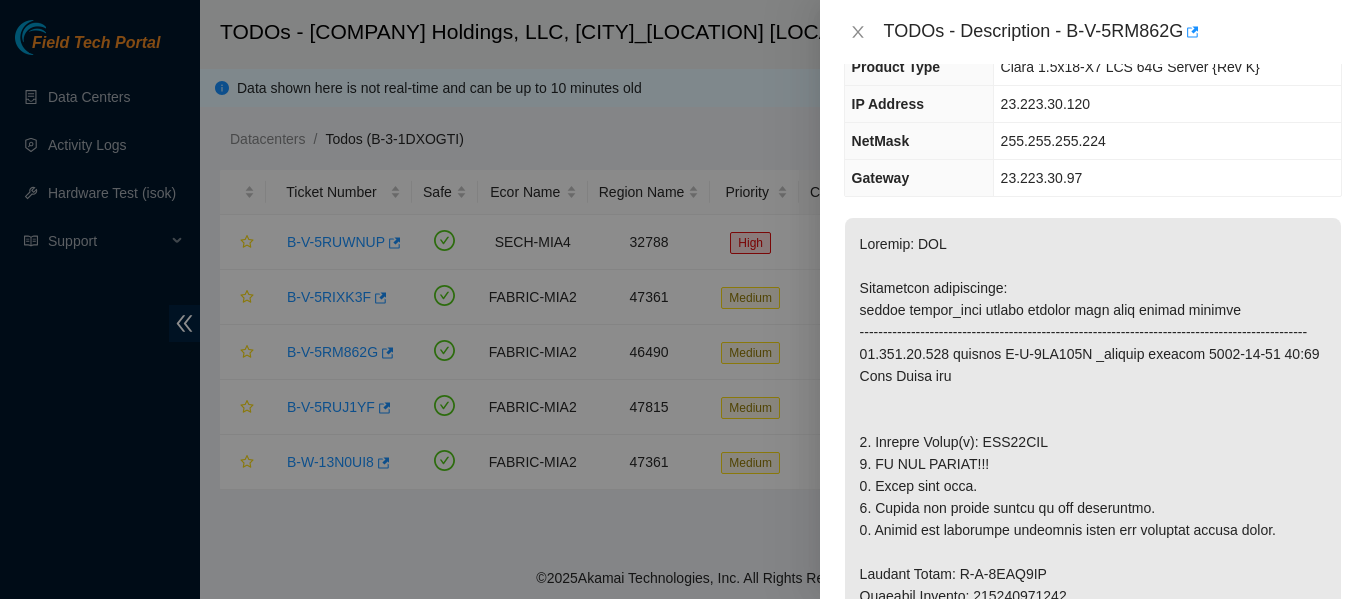 click at bounding box center [1093, 706] 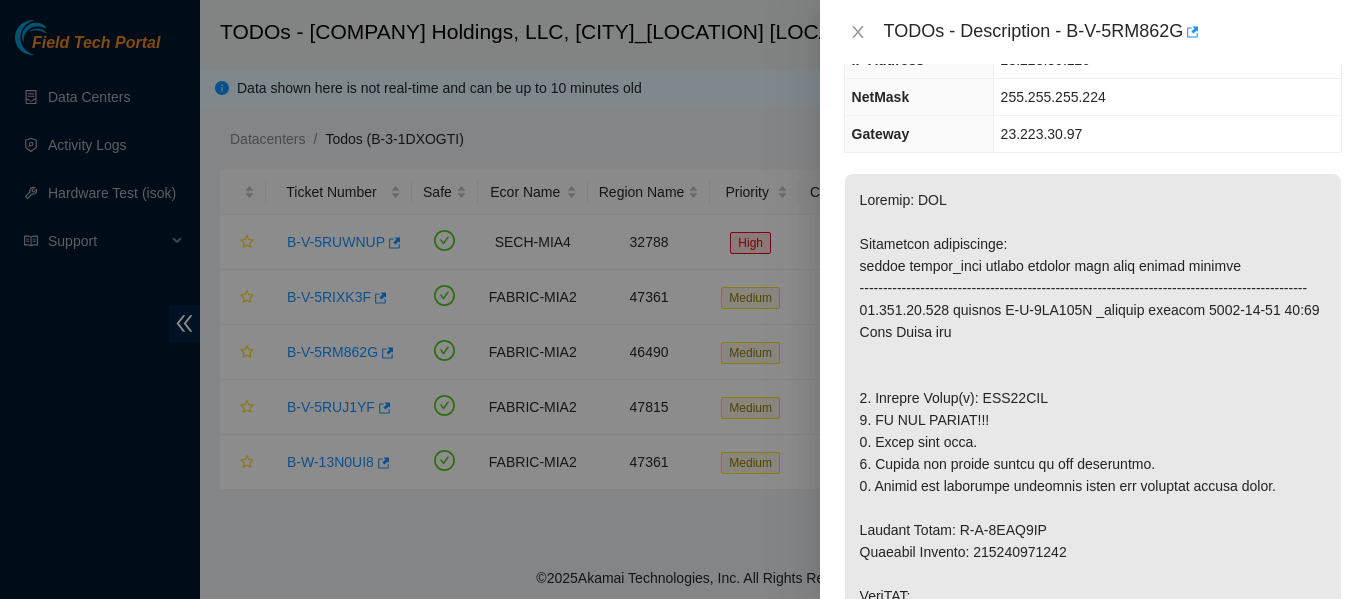 scroll, scrollTop: 0, scrollLeft: 0, axis: both 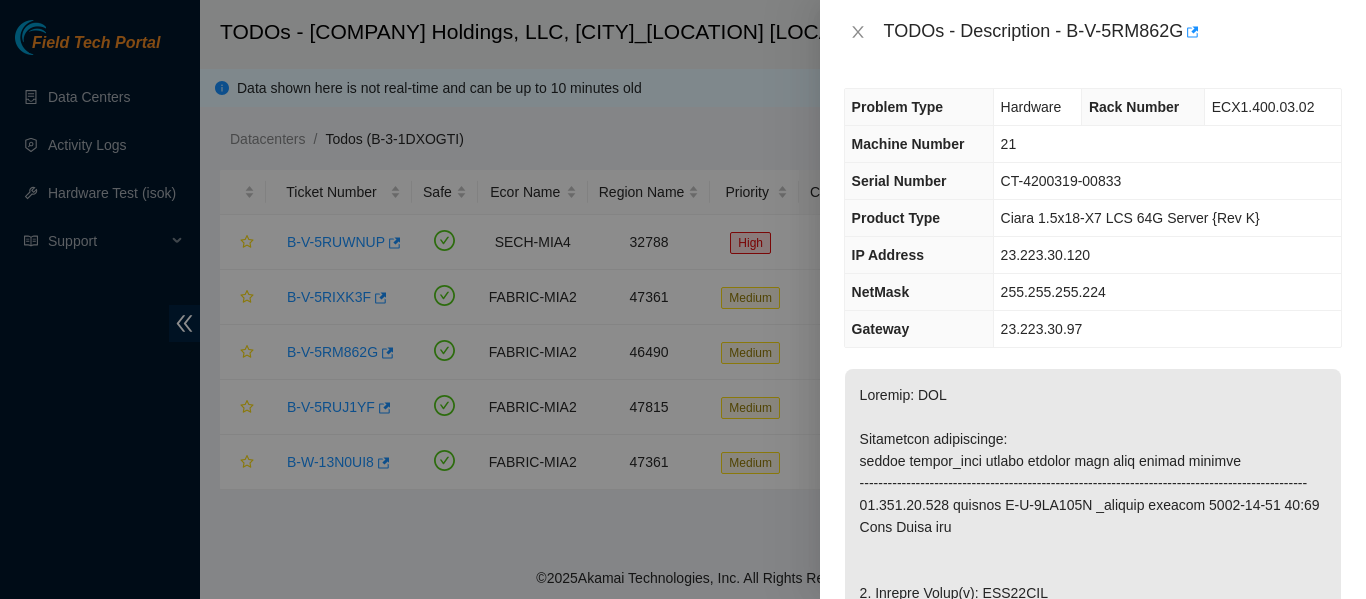click on "23.223.30.97" at bounding box center [1042, 329] 